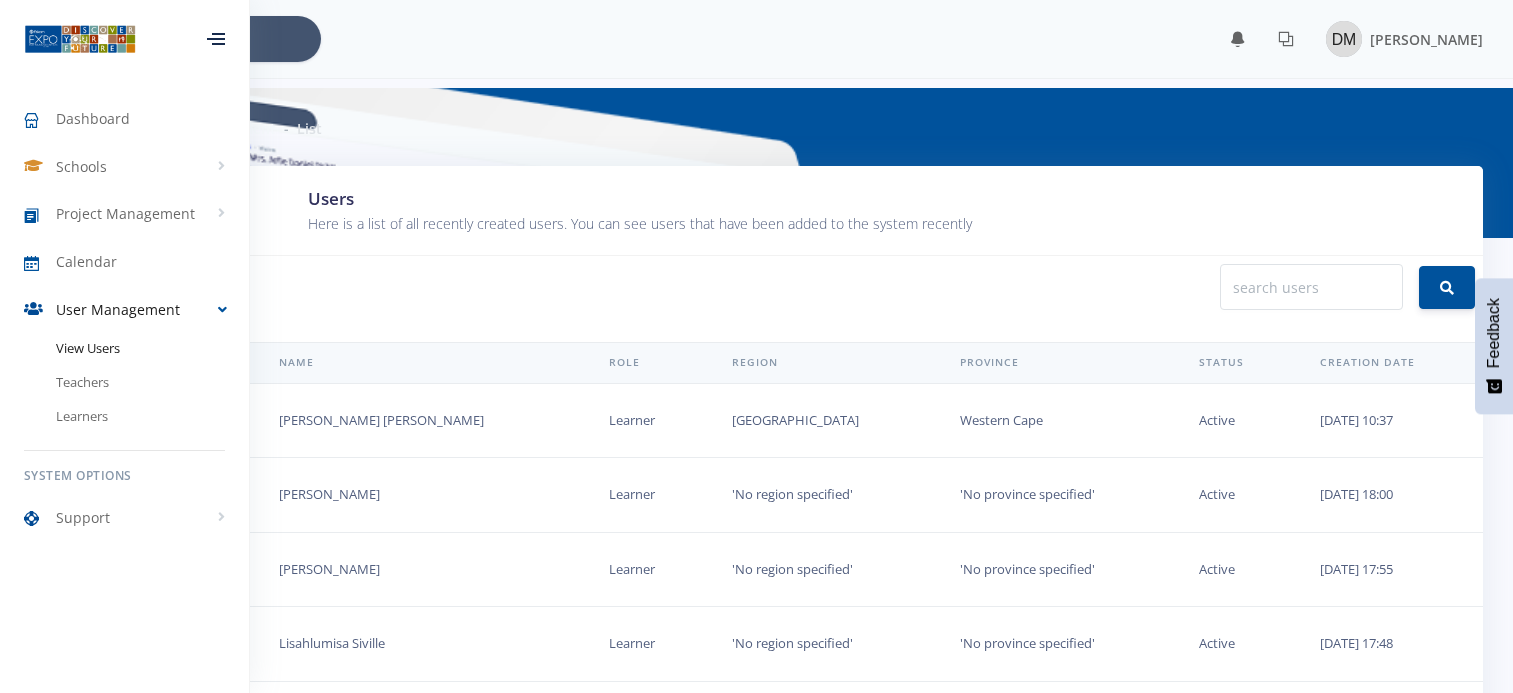 scroll, scrollTop: 0, scrollLeft: 0, axis: both 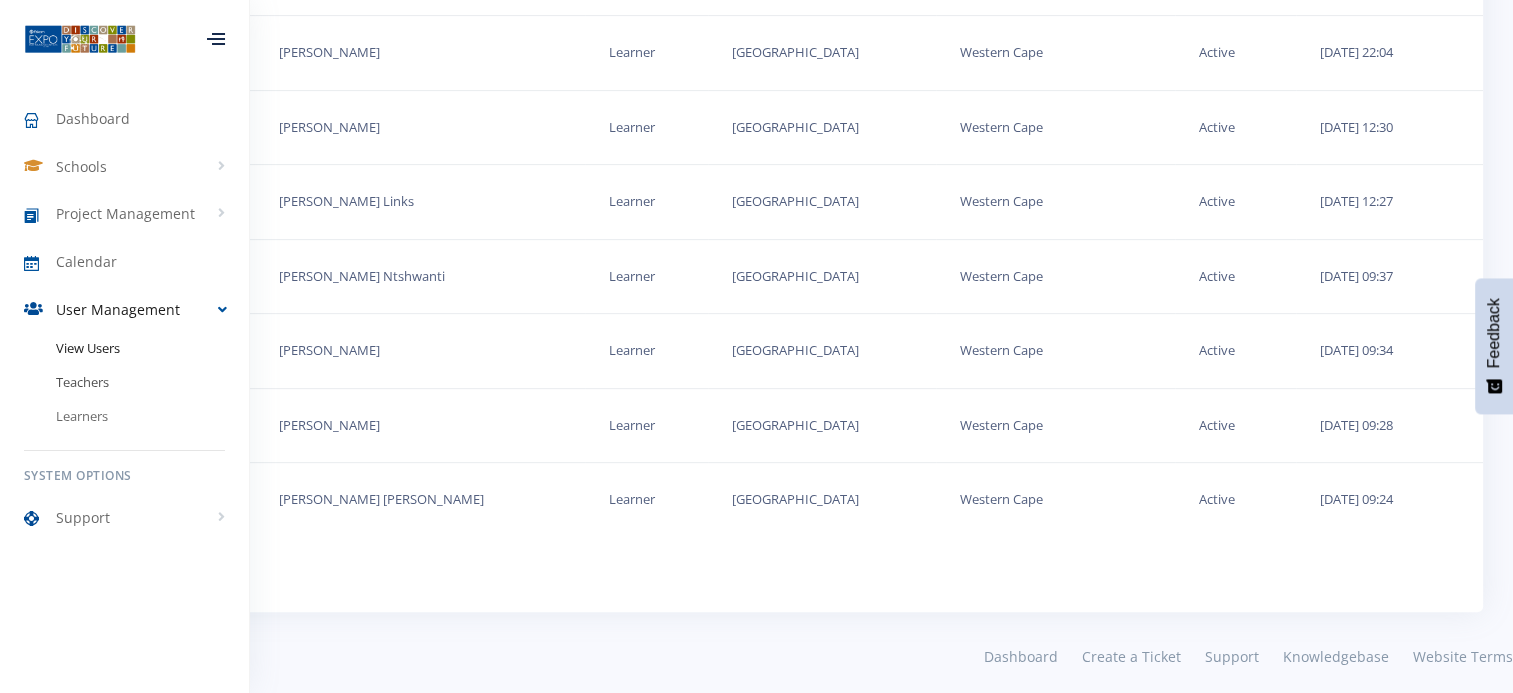 click on "Teachers" at bounding box center [124, 383] 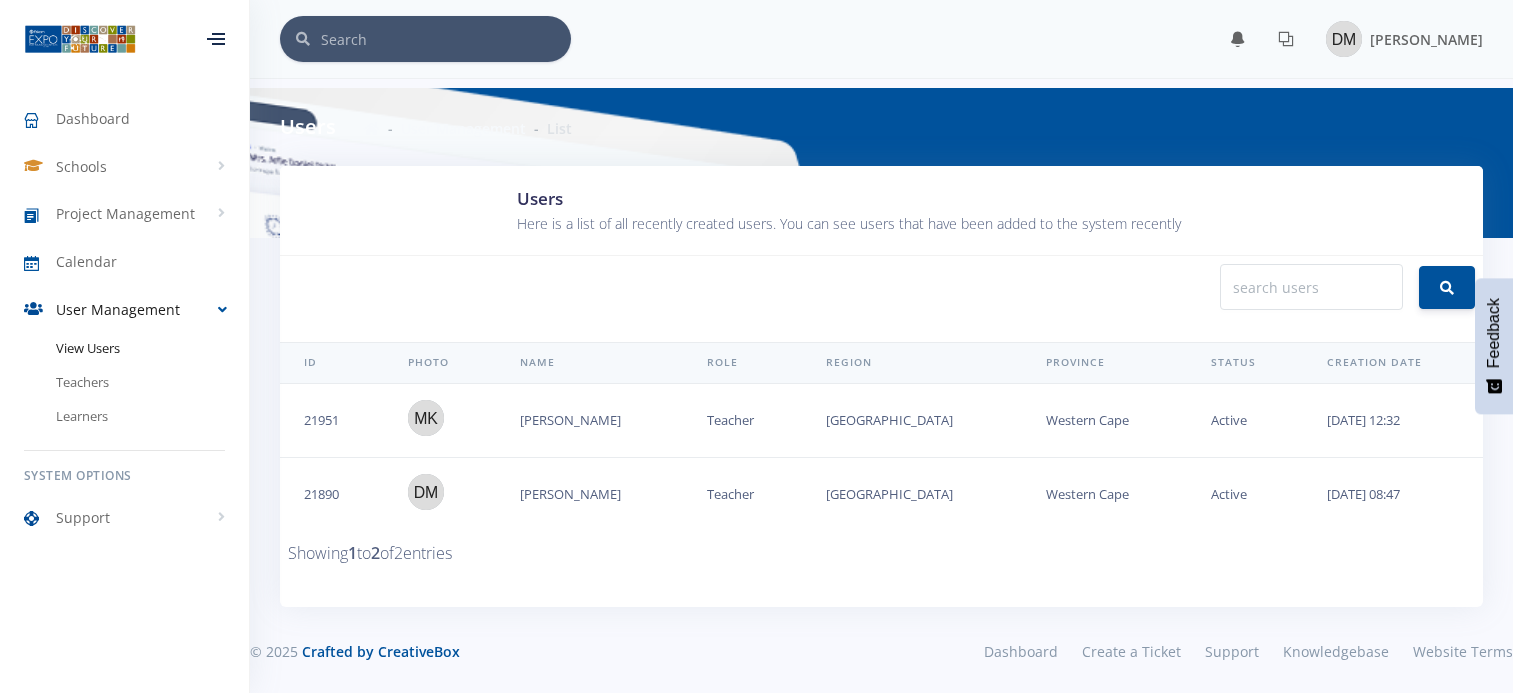 scroll, scrollTop: 0, scrollLeft: 0, axis: both 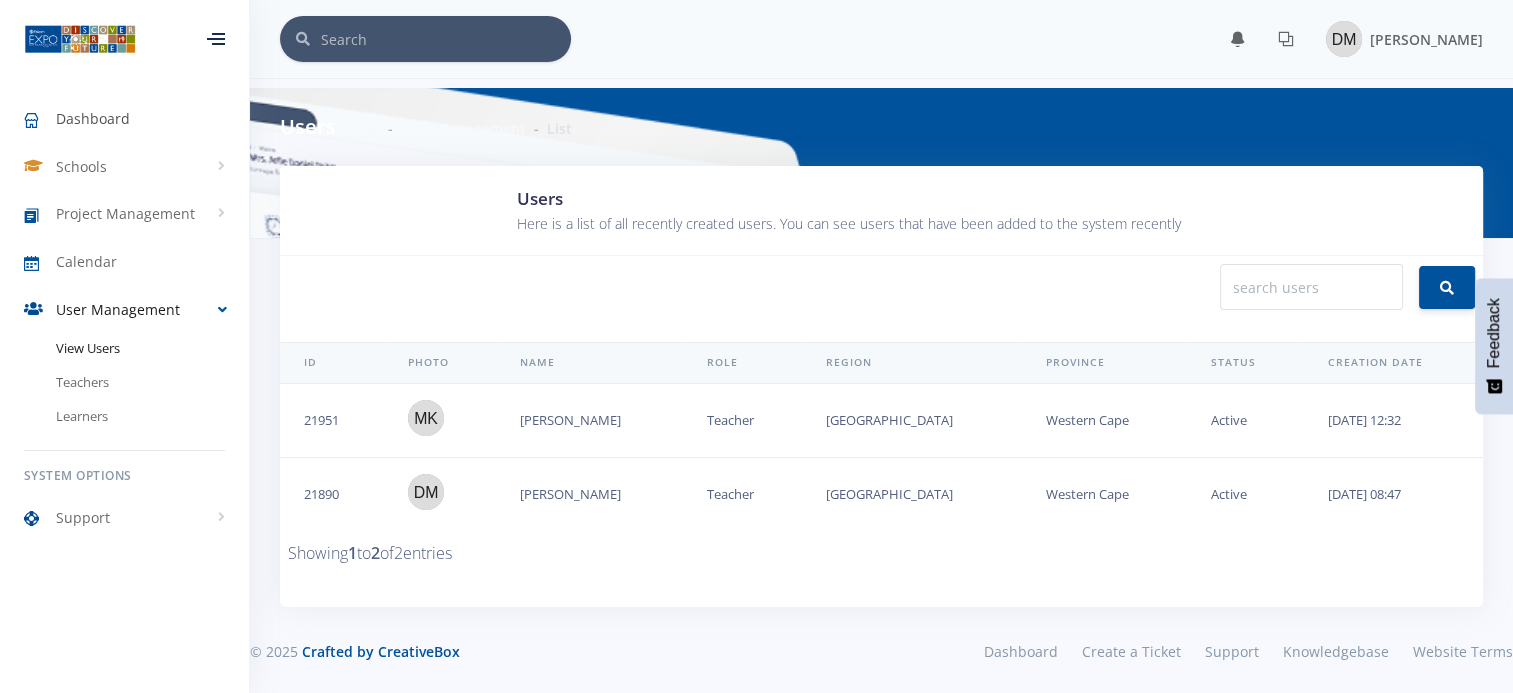 click on "Dashboard" at bounding box center [93, 118] 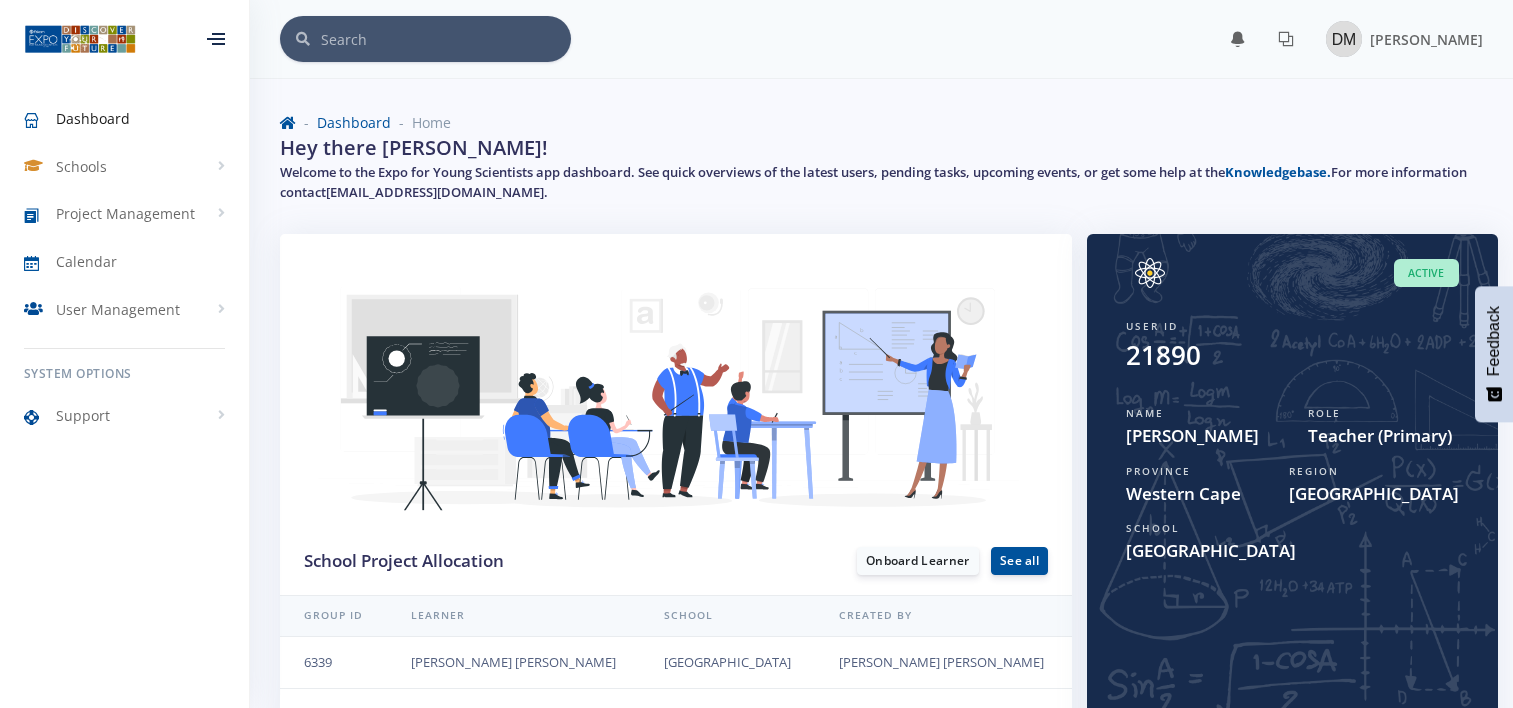 scroll, scrollTop: 0, scrollLeft: 0, axis: both 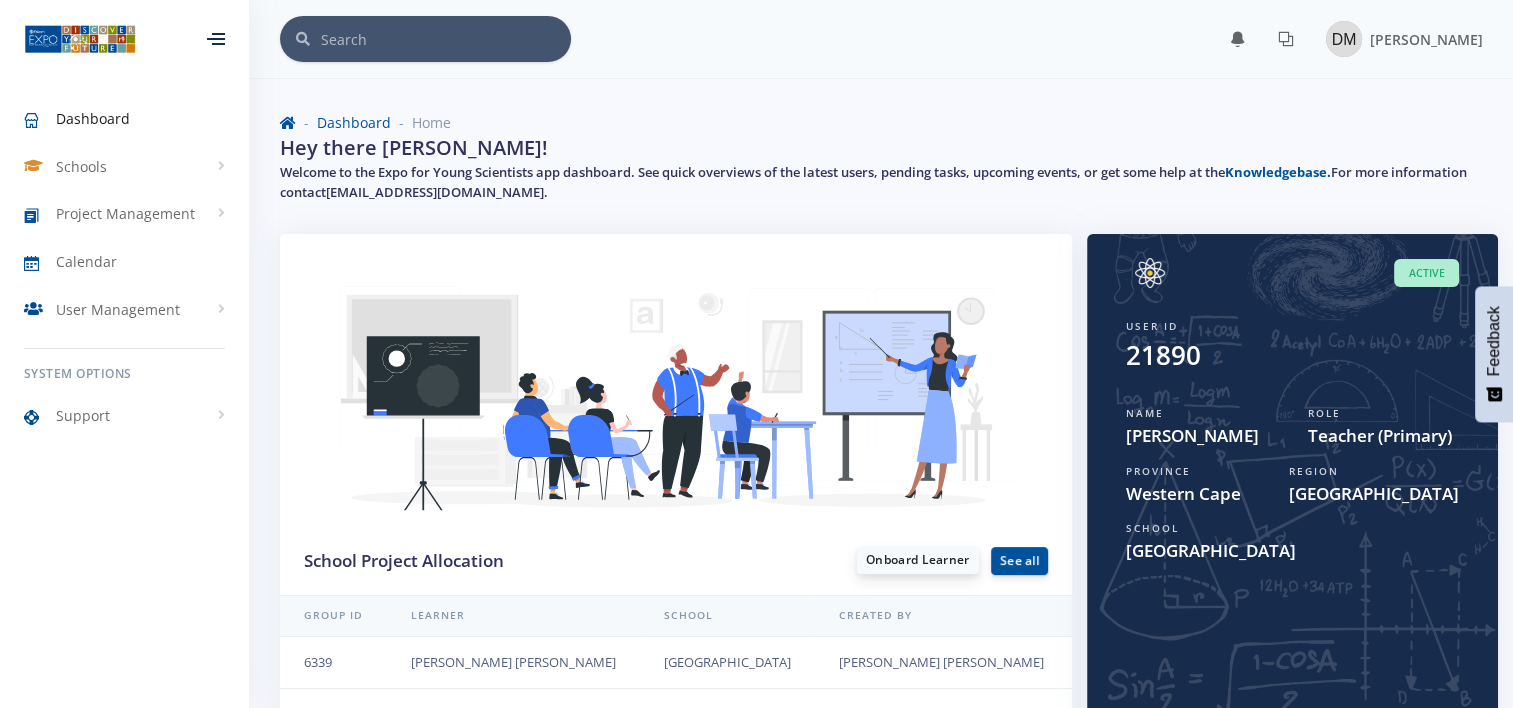click on "Onboard
Learner" at bounding box center [918, 560] 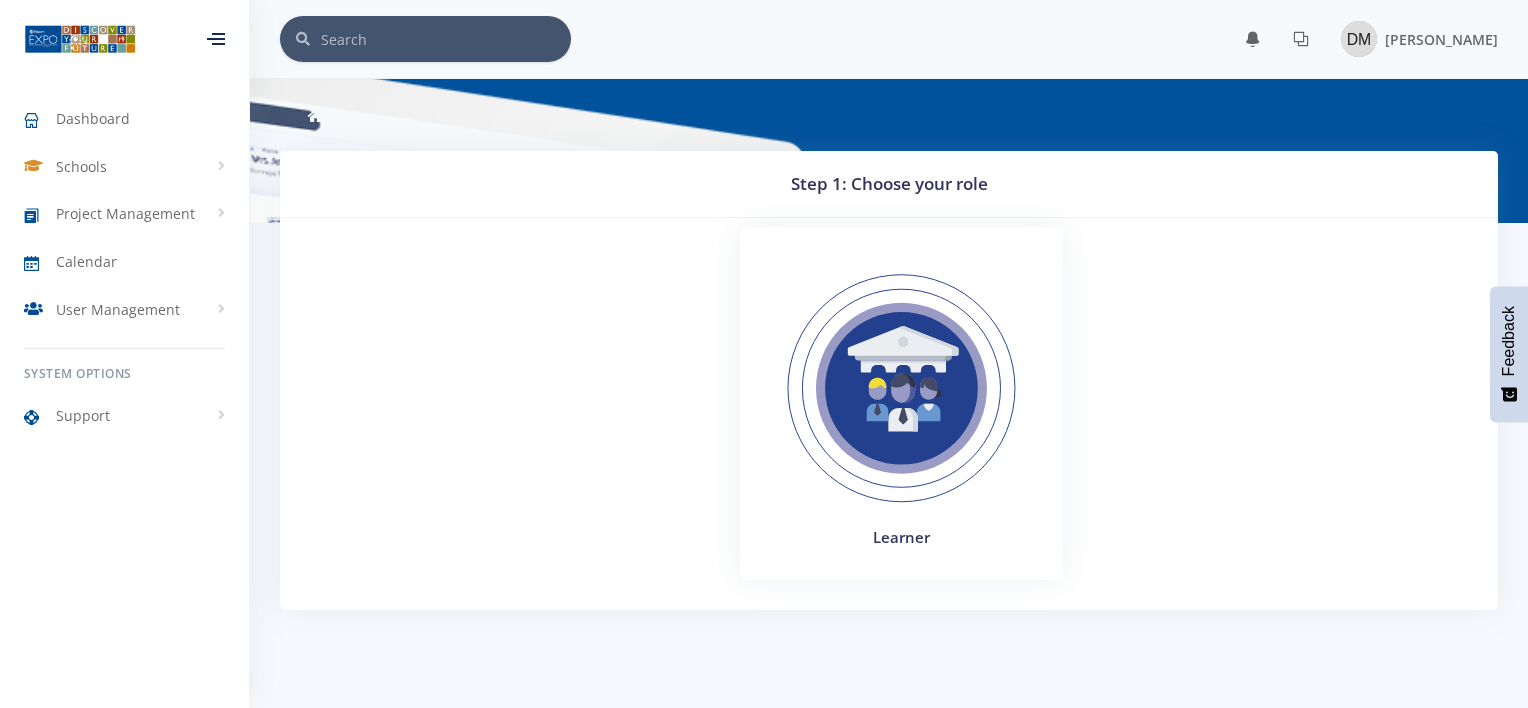scroll, scrollTop: 0, scrollLeft: 0, axis: both 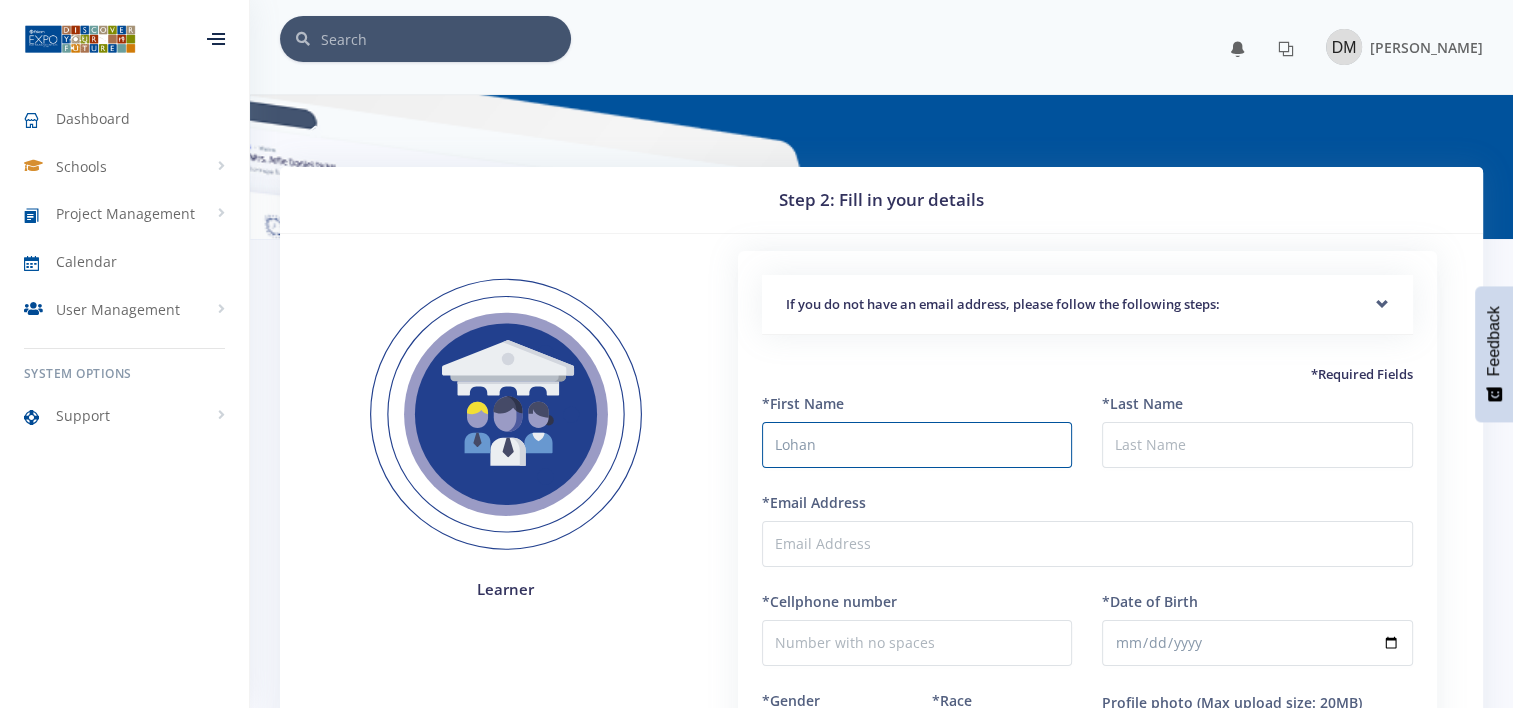 type on "Lohan" 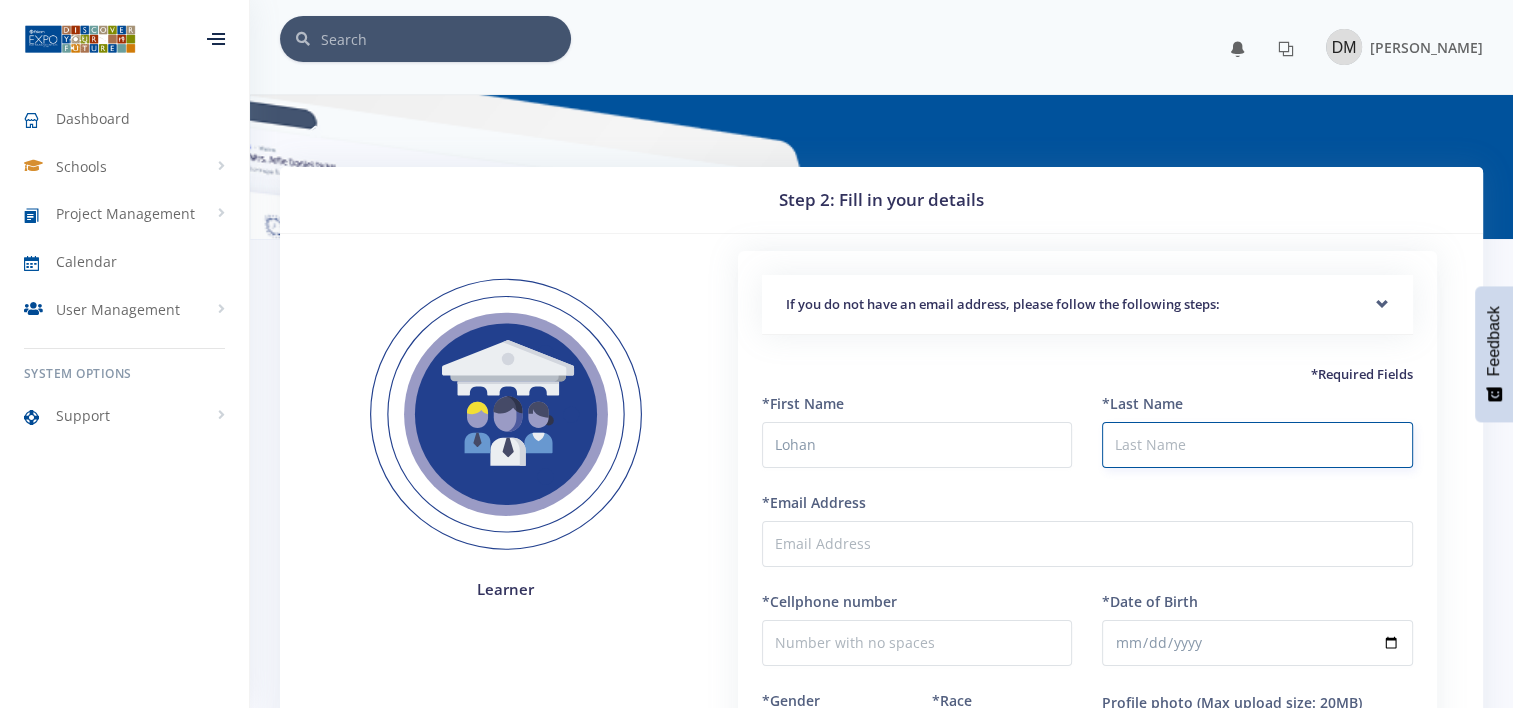 click on "*Last Name" at bounding box center [1257, 445] 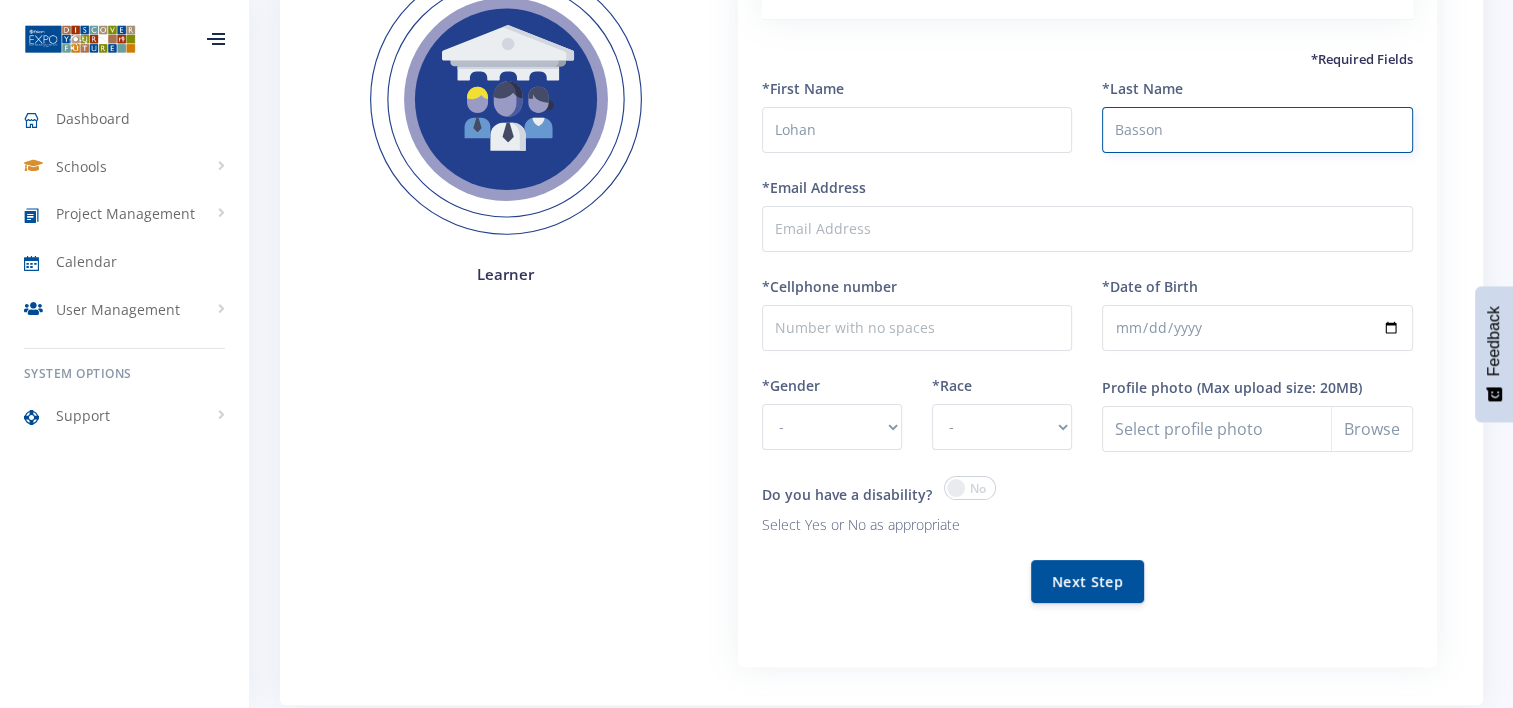 scroll, scrollTop: 316, scrollLeft: 0, axis: vertical 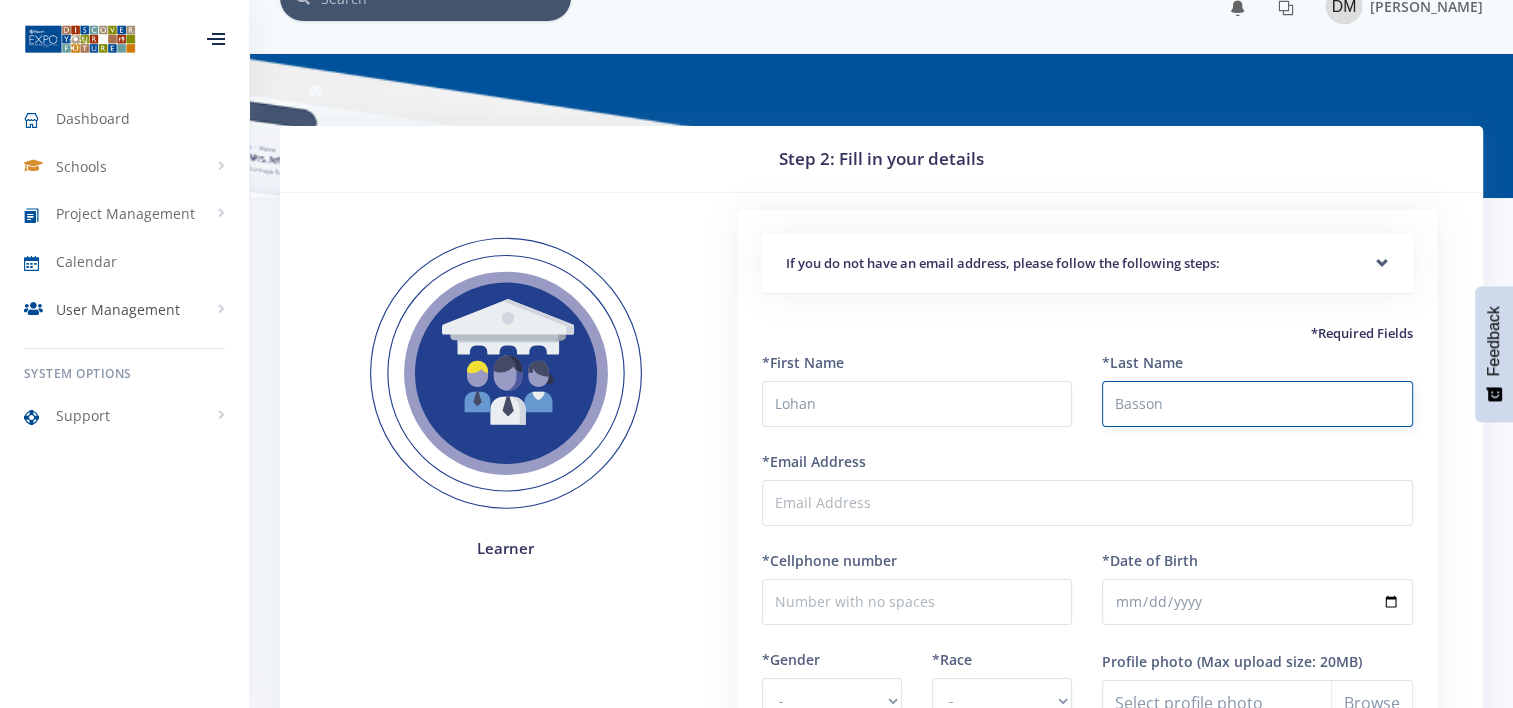 type on "Basson" 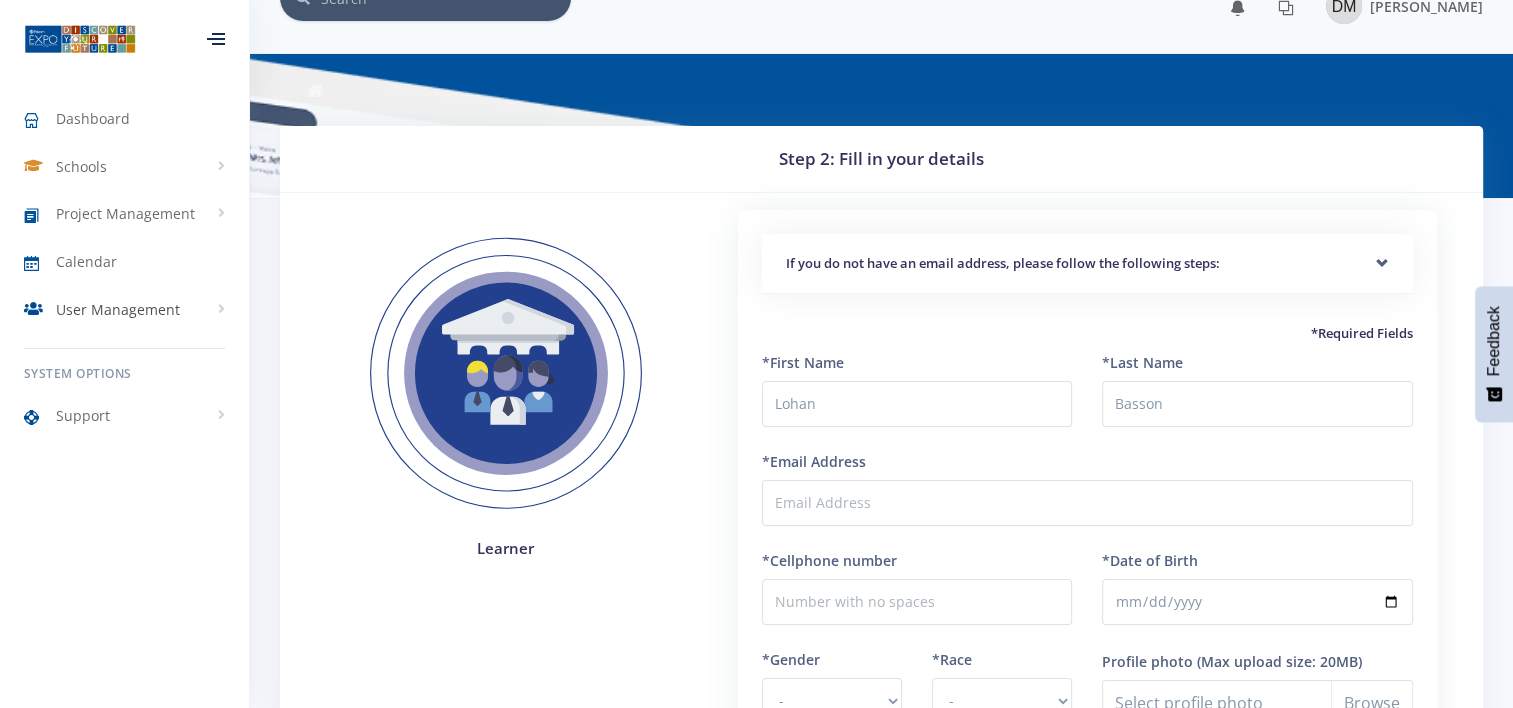 click on "User Management" at bounding box center (118, 309) 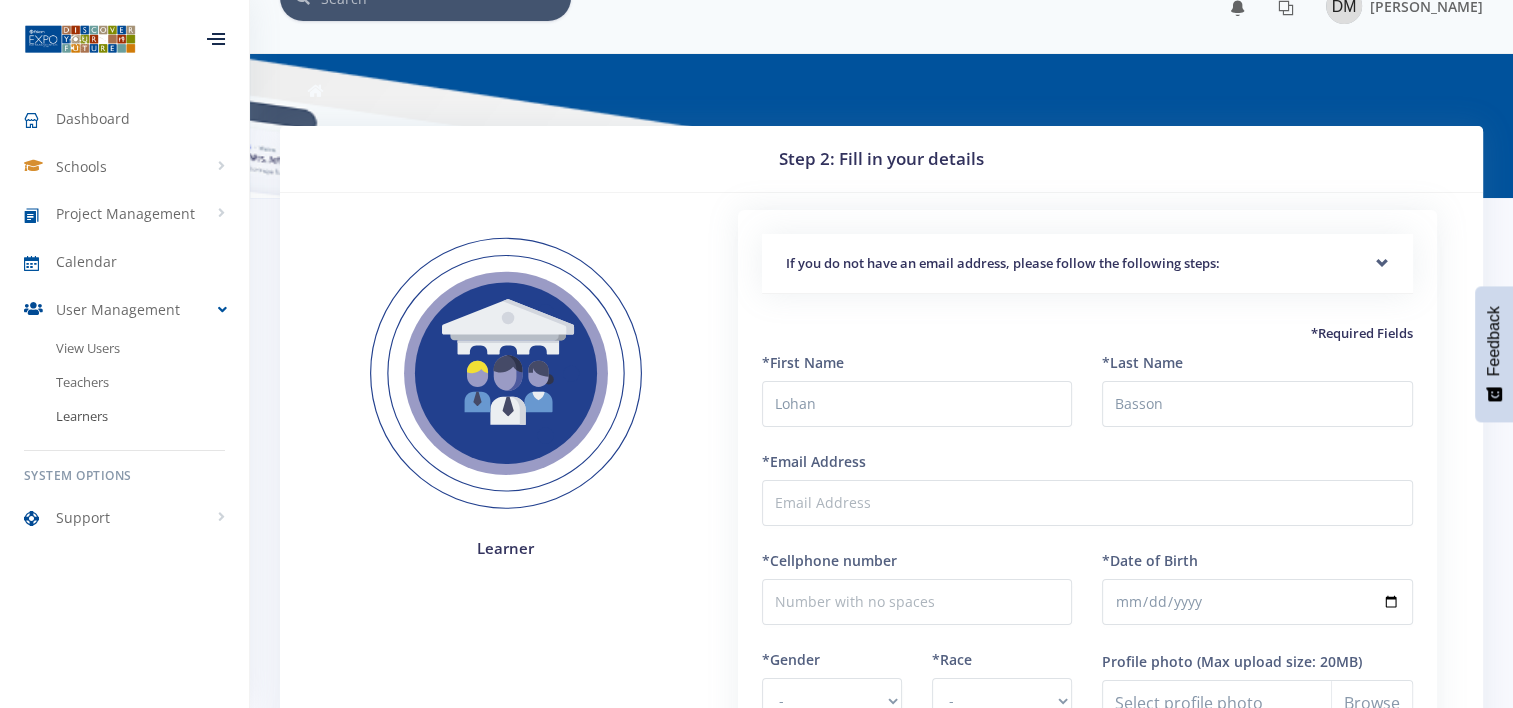 click on "Learners" at bounding box center (124, 417) 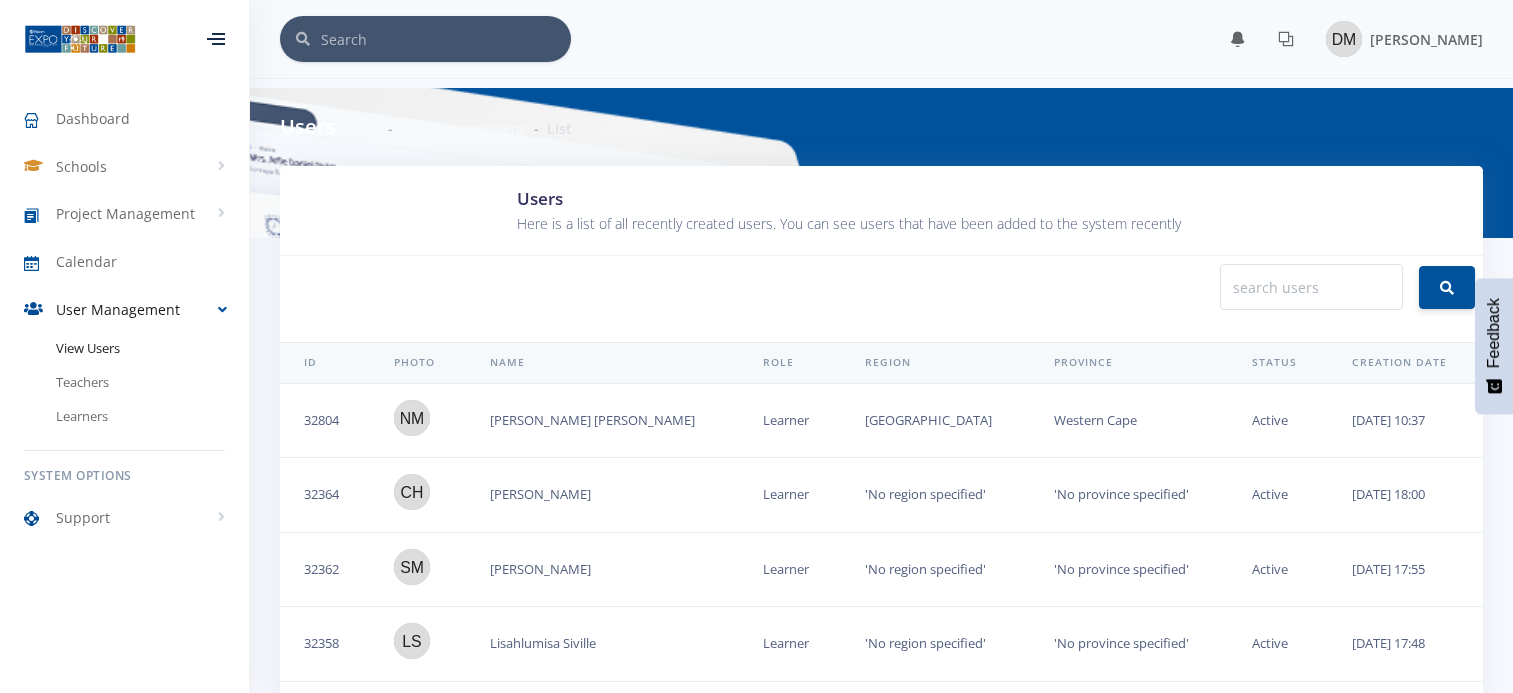 scroll, scrollTop: 0, scrollLeft: 0, axis: both 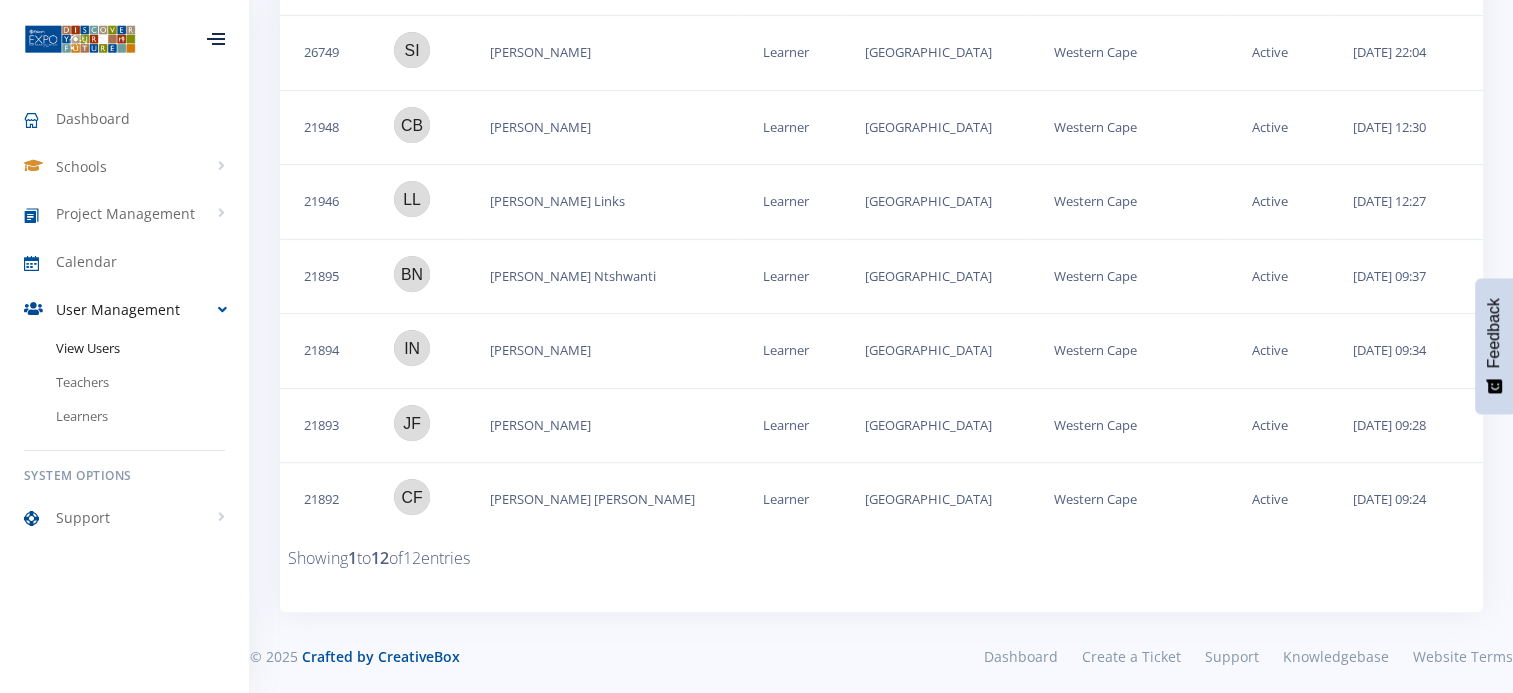 click at bounding box center [412, 423] 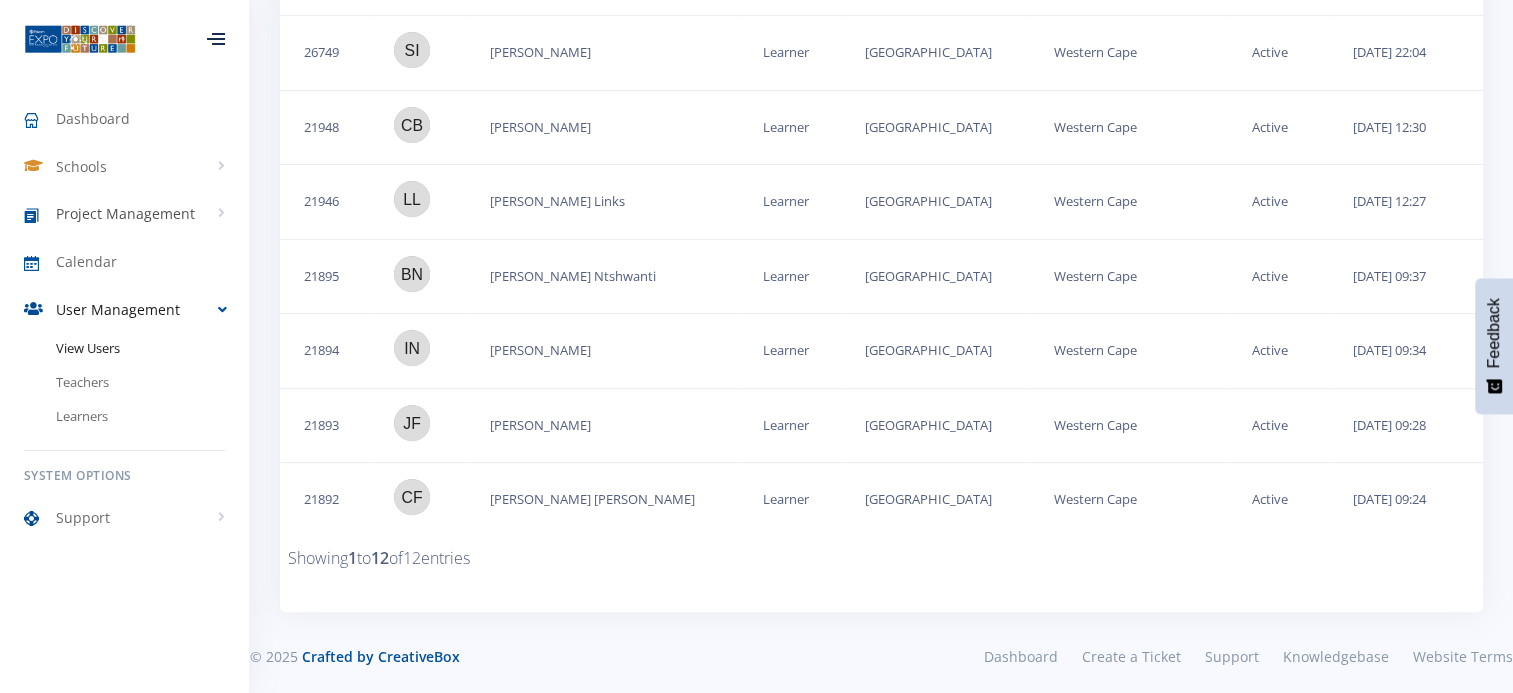 click on "Project Management" at bounding box center [125, 213] 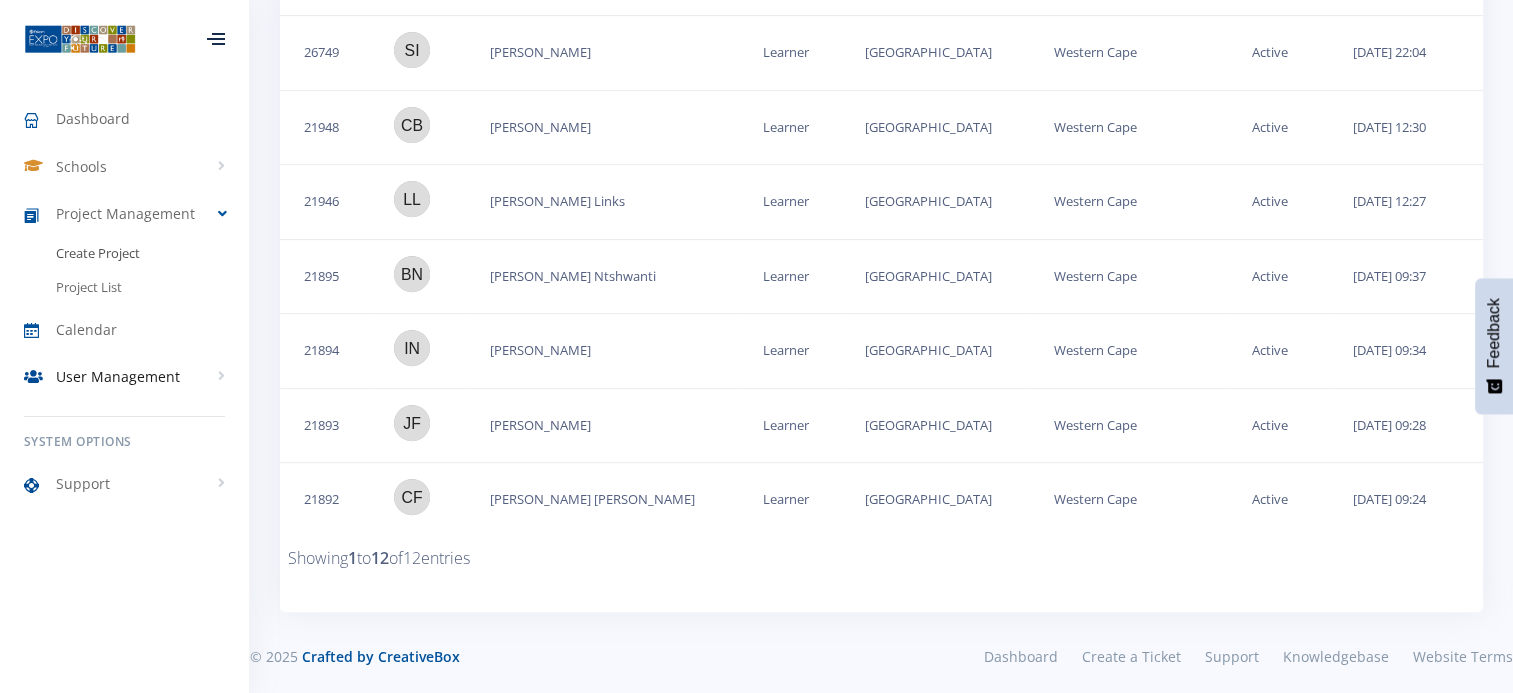 click on "Create Project" at bounding box center [98, 254] 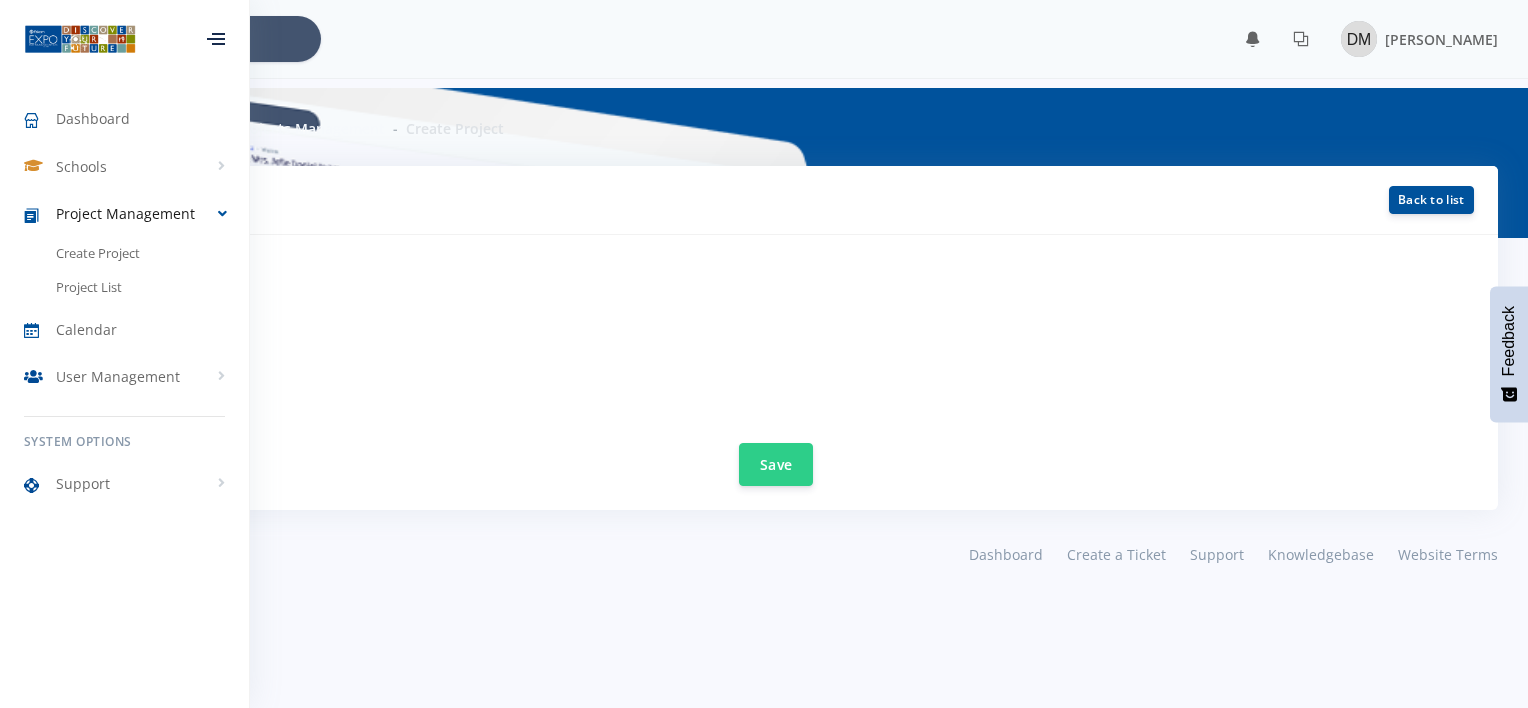 scroll, scrollTop: 0, scrollLeft: 0, axis: both 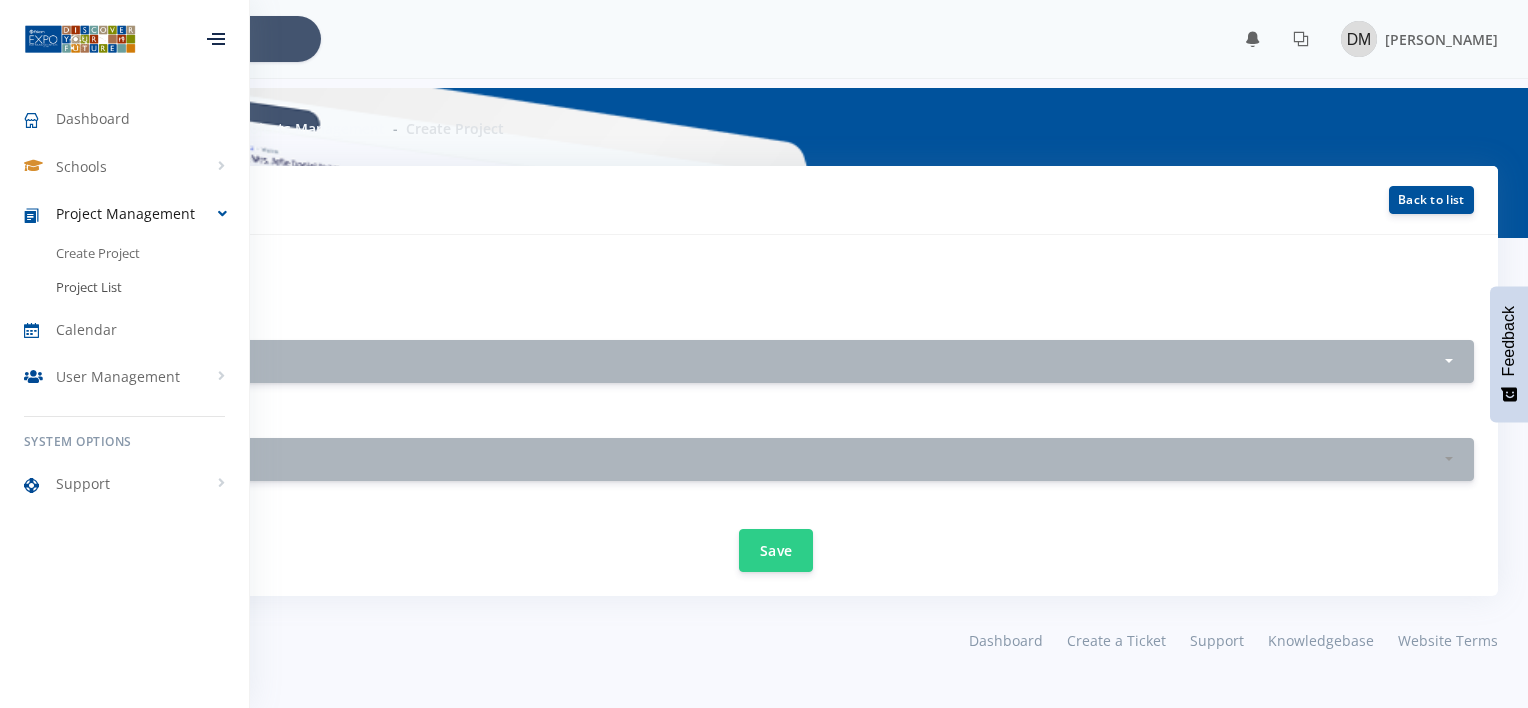 click on "Project List" at bounding box center [89, 288] 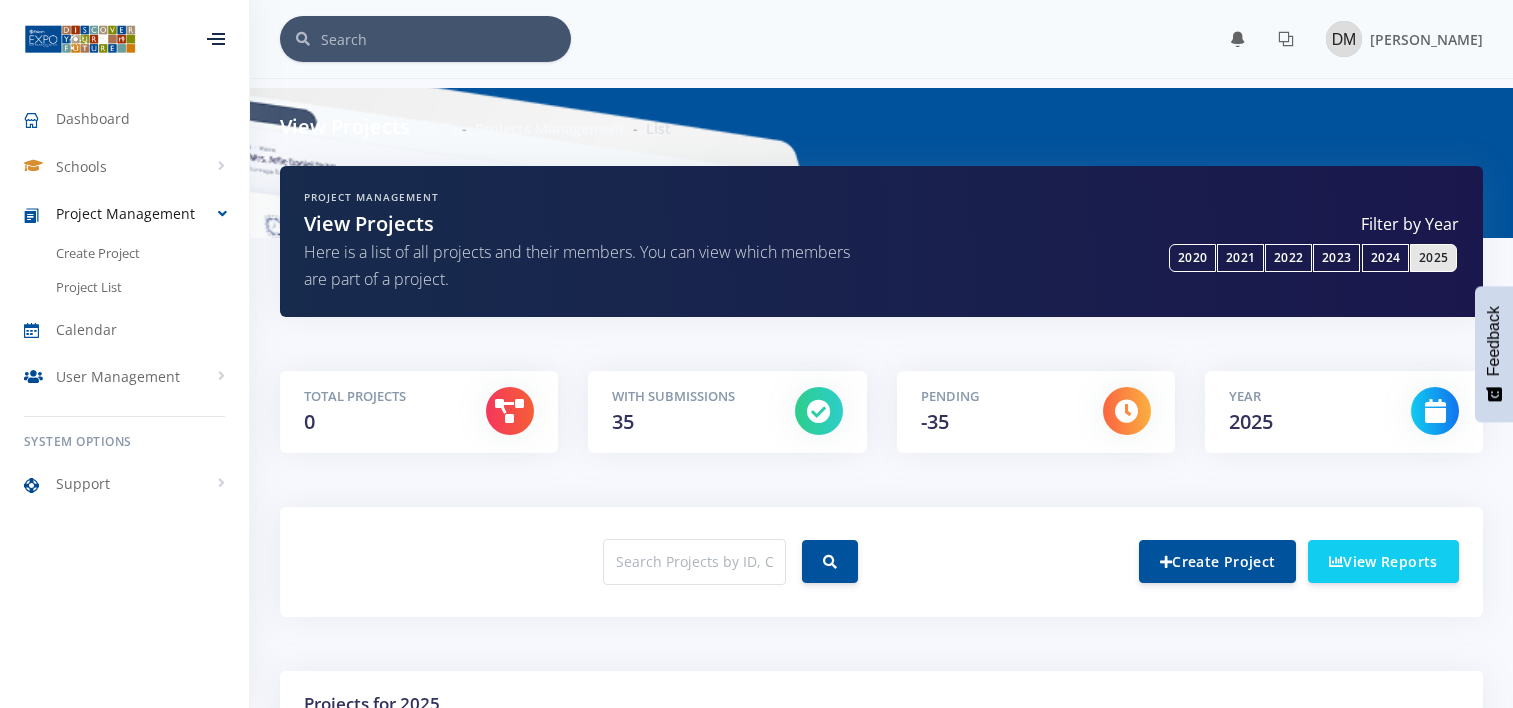 scroll, scrollTop: 0, scrollLeft: 0, axis: both 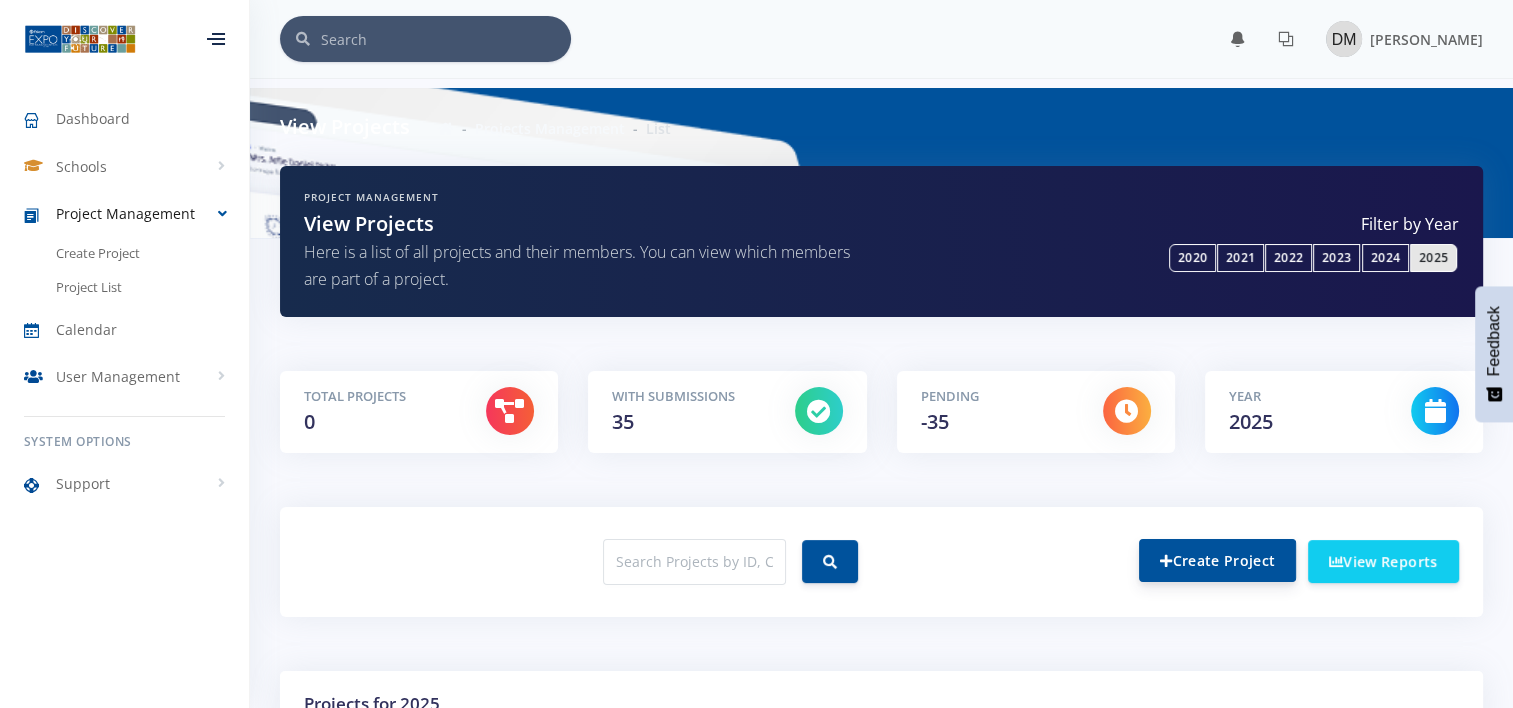 click on "Create Project" at bounding box center (1217, 560) 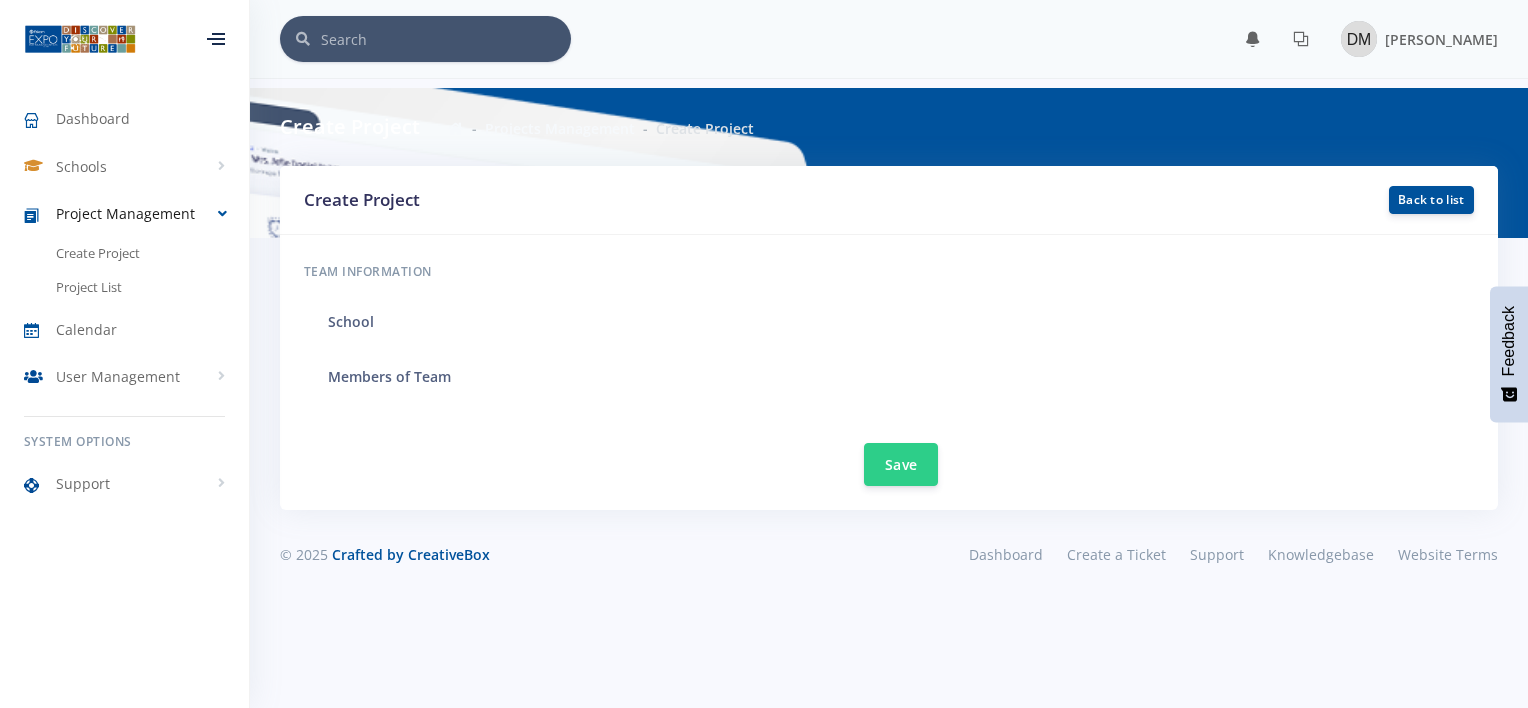 scroll, scrollTop: 0, scrollLeft: 0, axis: both 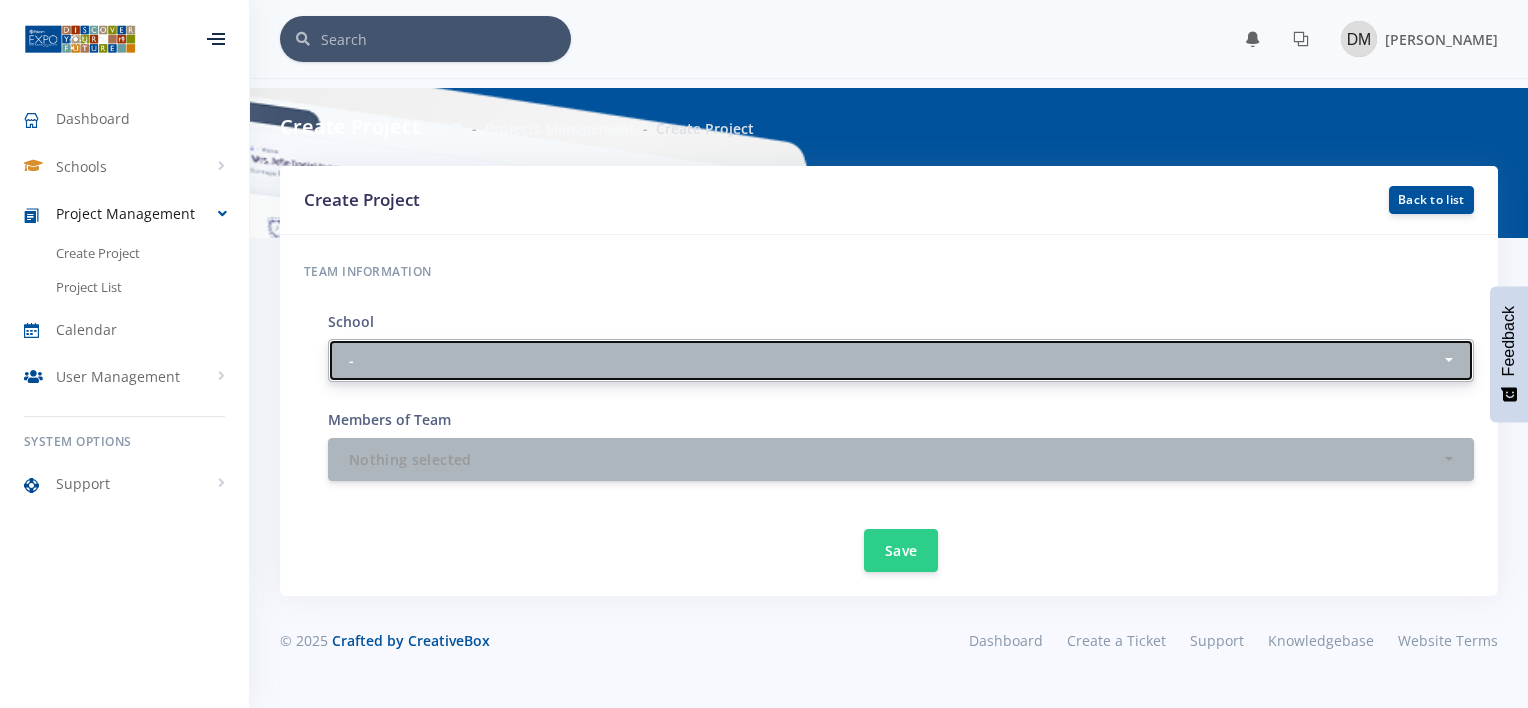 click on "-" at bounding box center [901, 360] 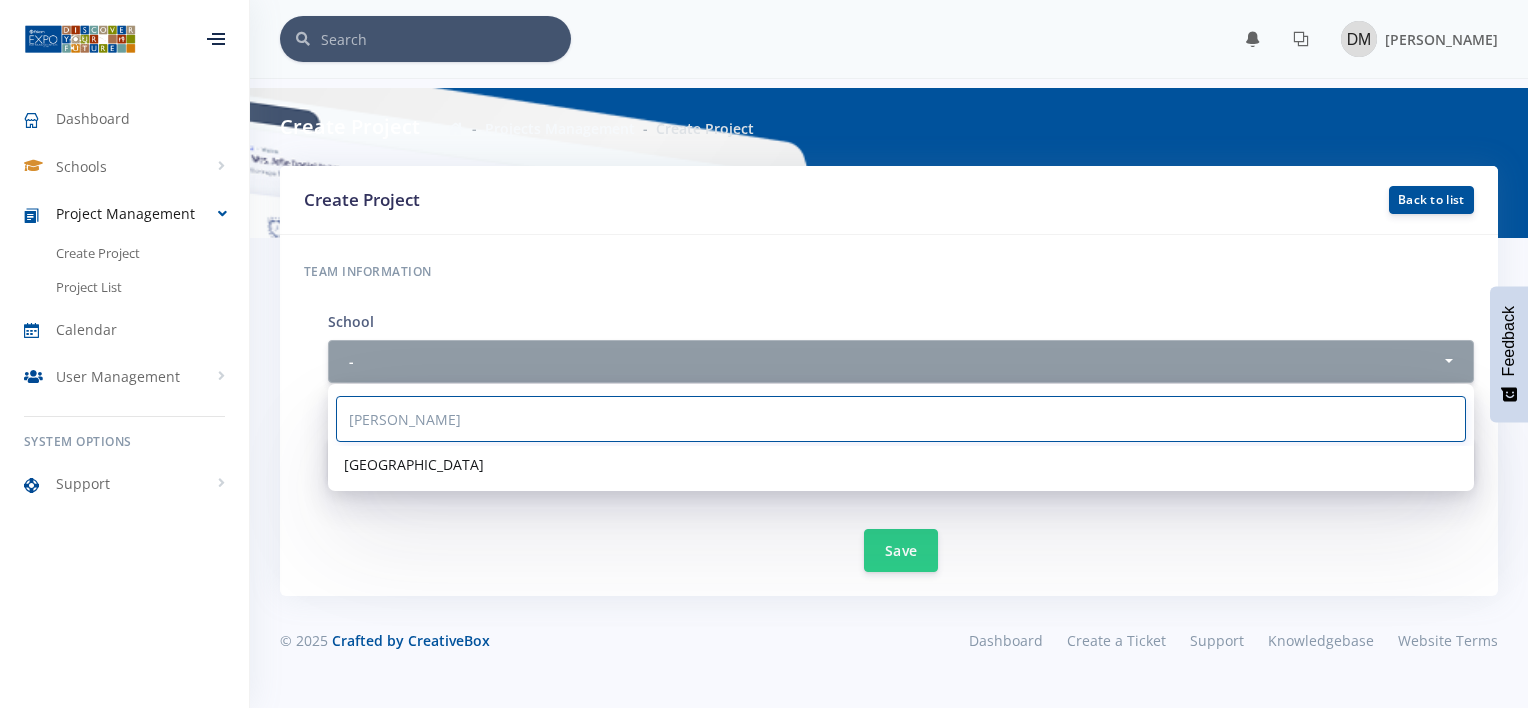 type on "Lieb" 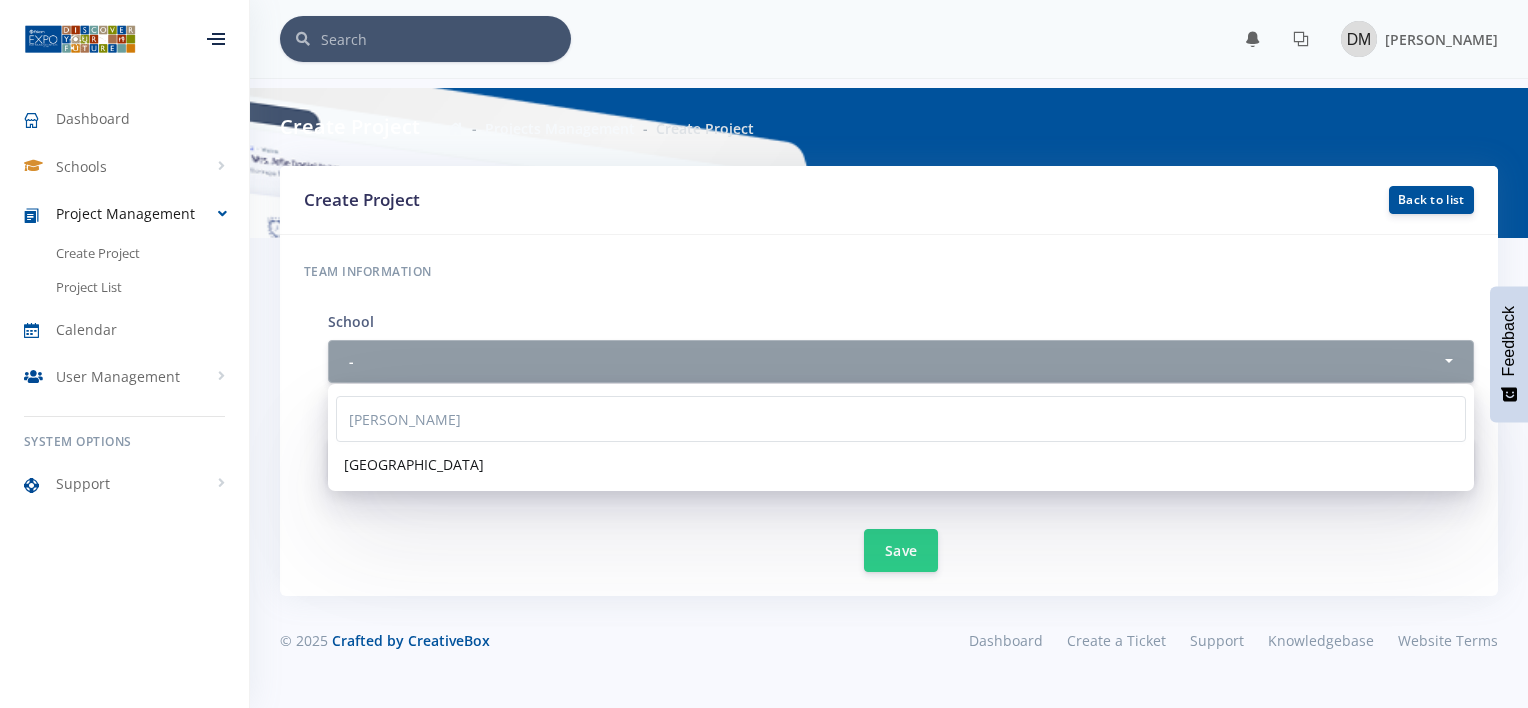 click on "[GEOGRAPHIC_DATA]" at bounding box center [901, 464] 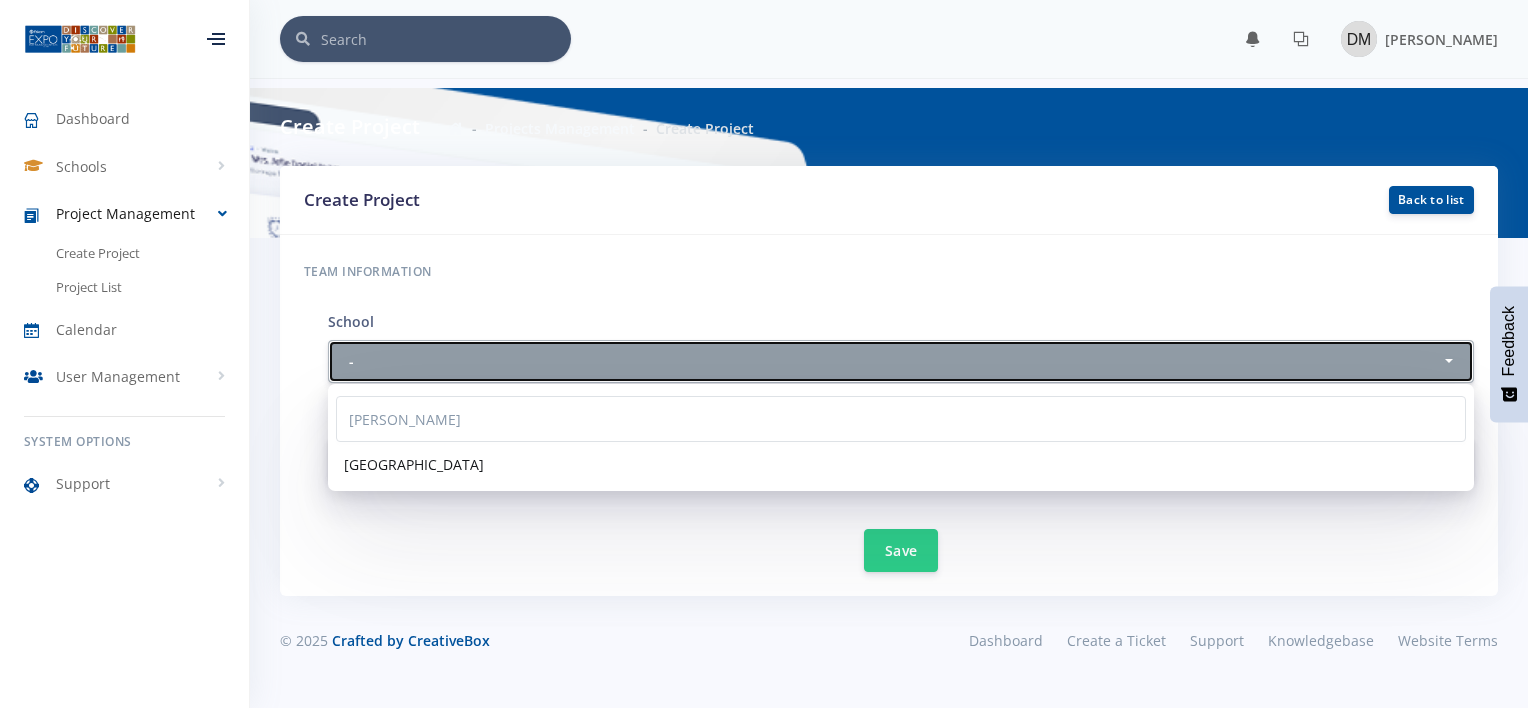 select on "1557" 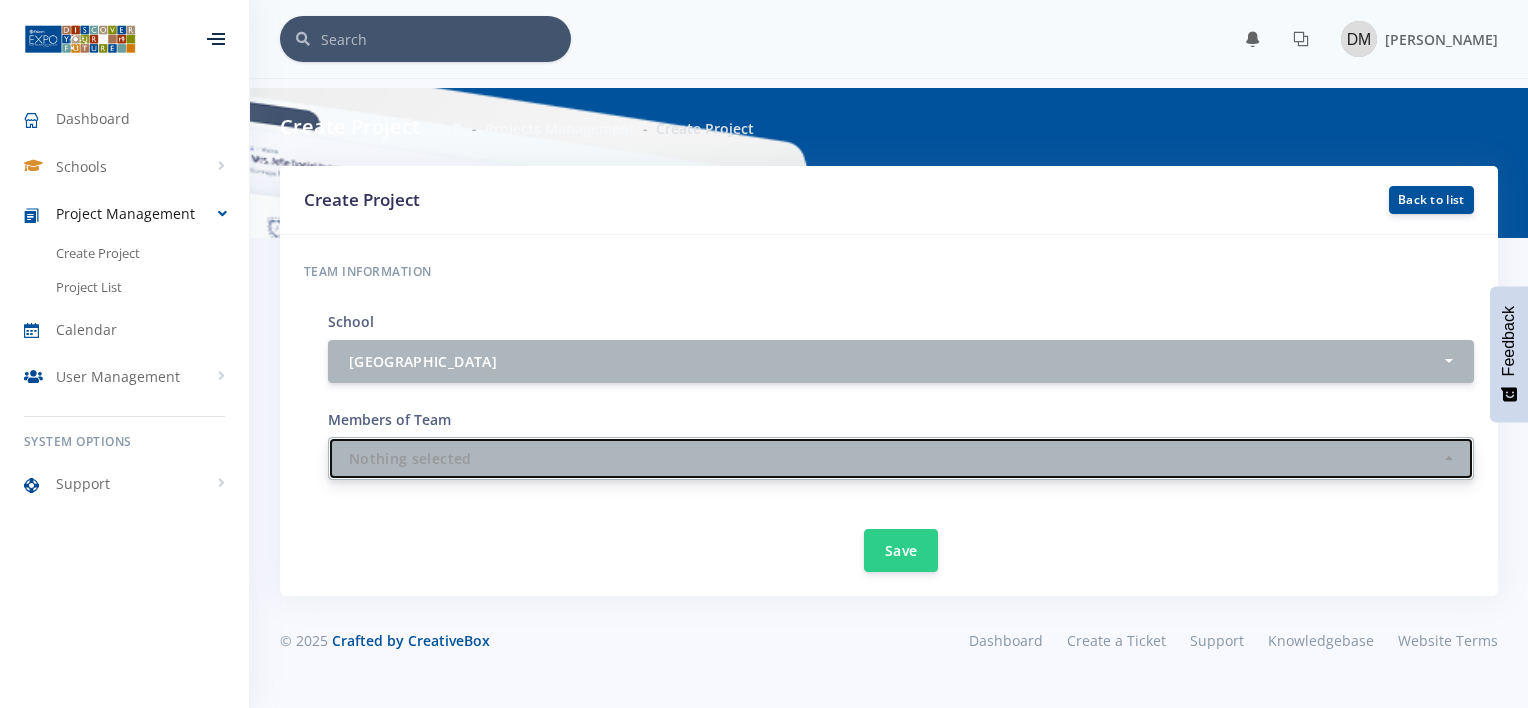 click on "Nothing selected" at bounding box center [901, 458] 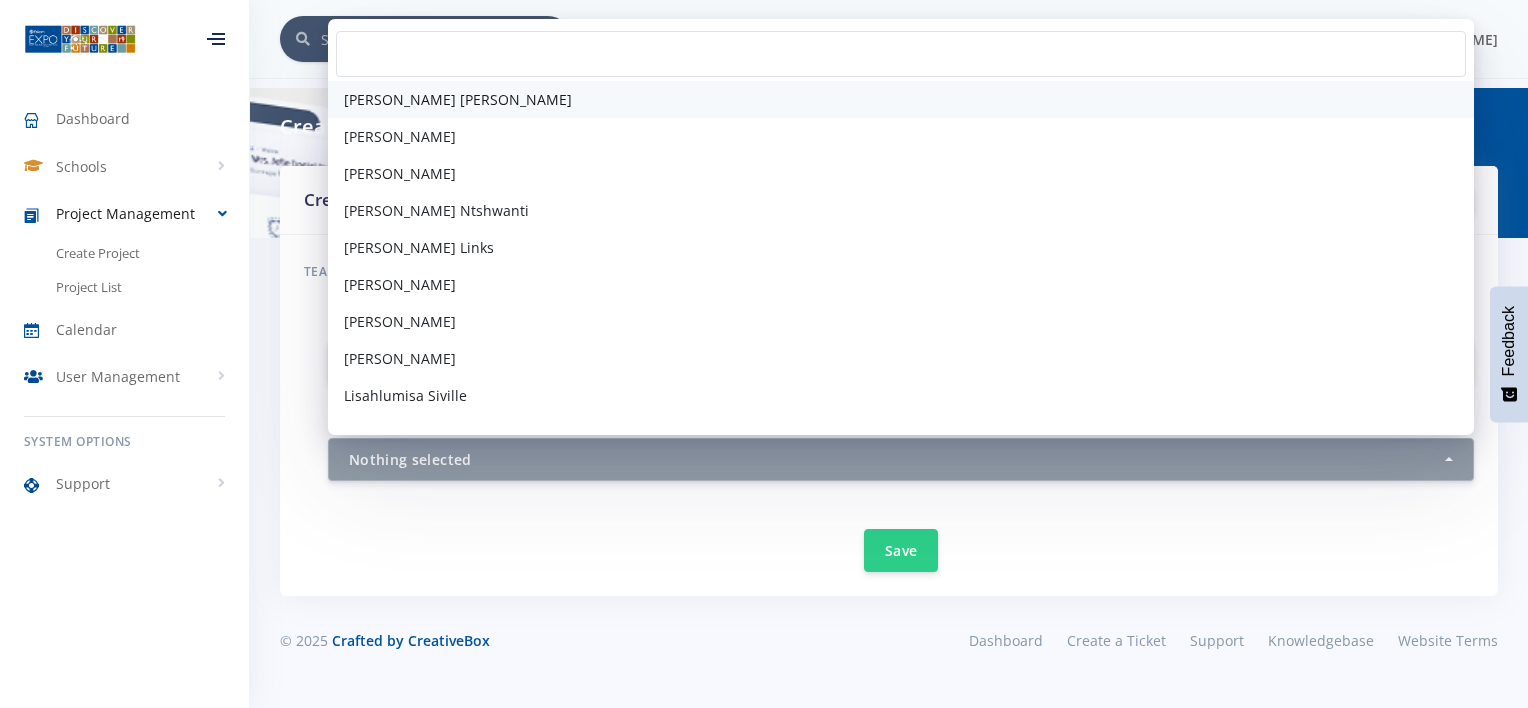 click on "COHAN Fransman" at bounding box center (458, 99) 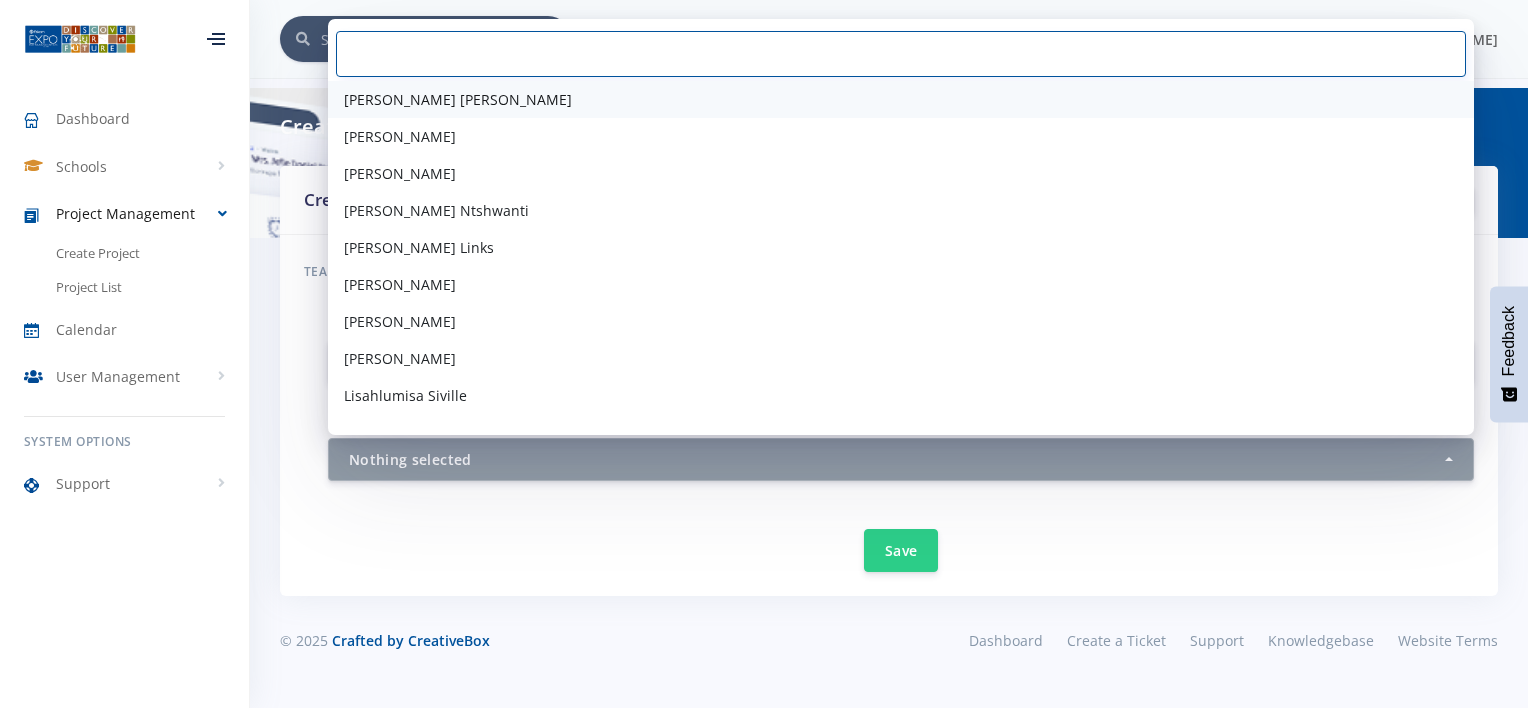 select on "21892" 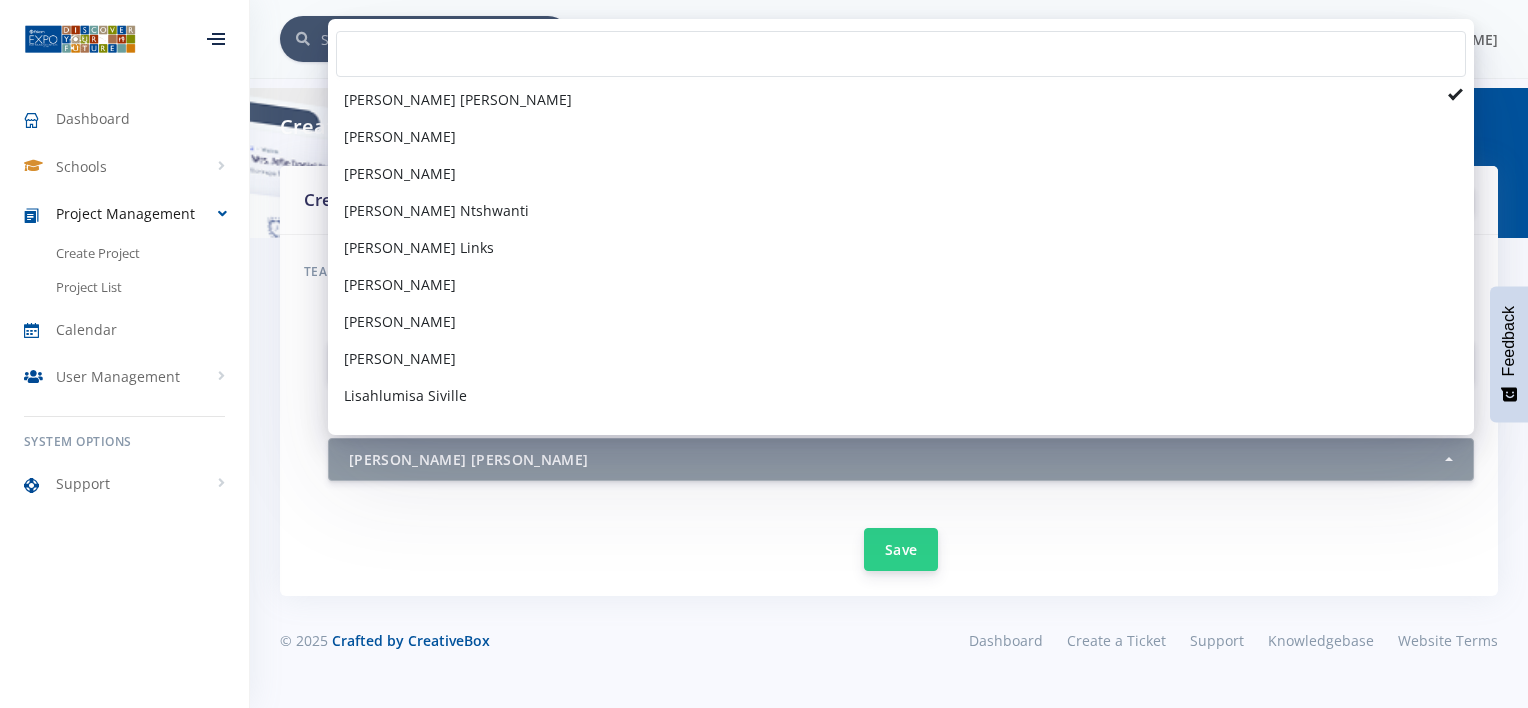 click on "Save" at bounding box center [901, 549] 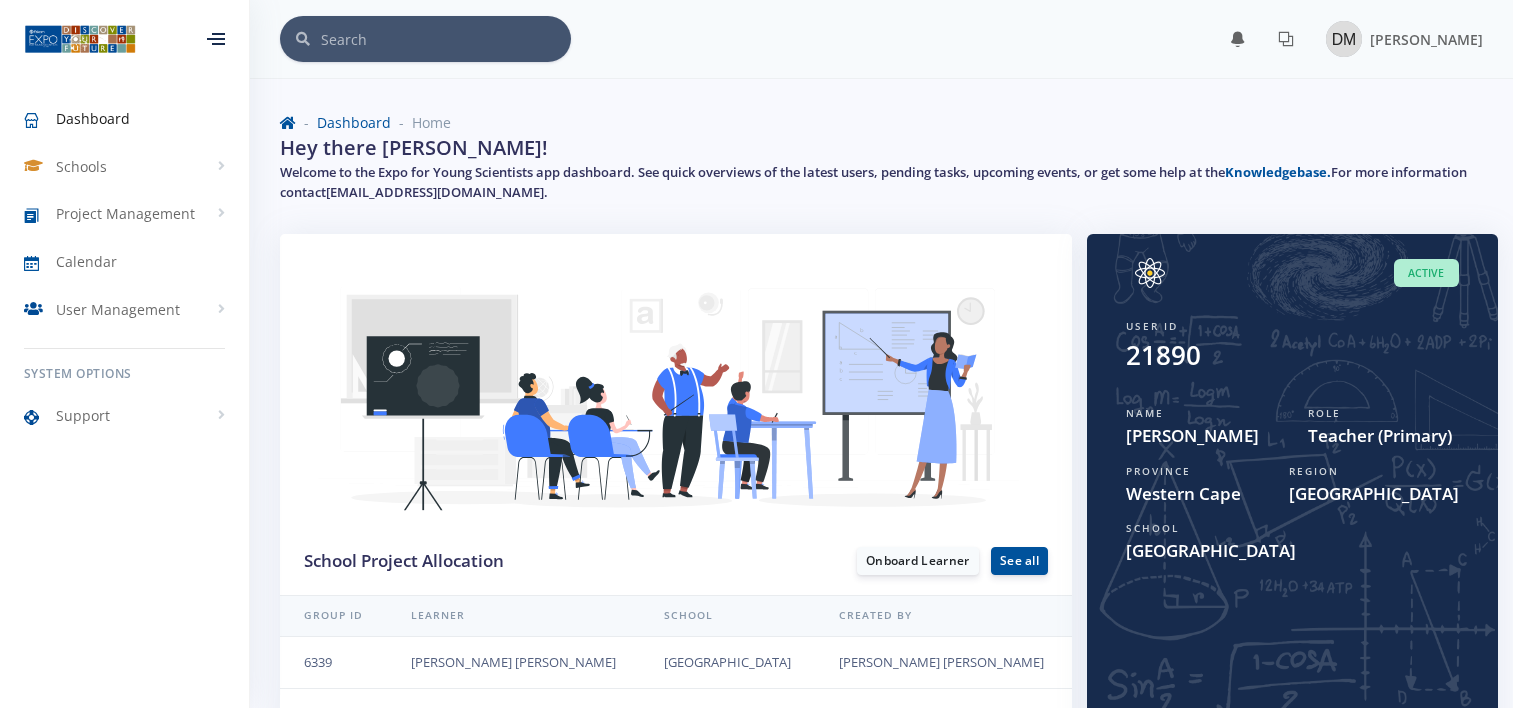 scroll, scrollTop: 0, scrollLeft: 0, axis: both 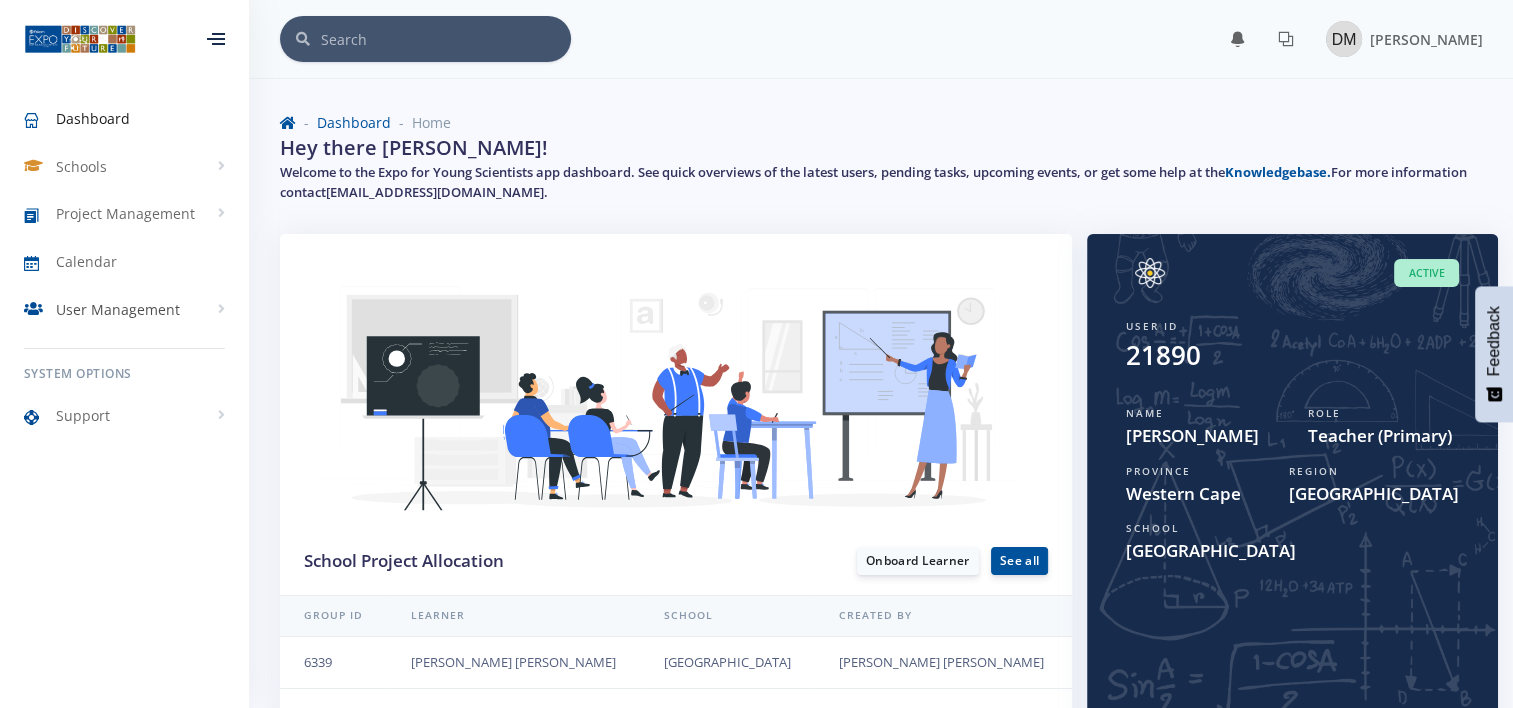 click on "User Management" at bounding box center [118, 309] 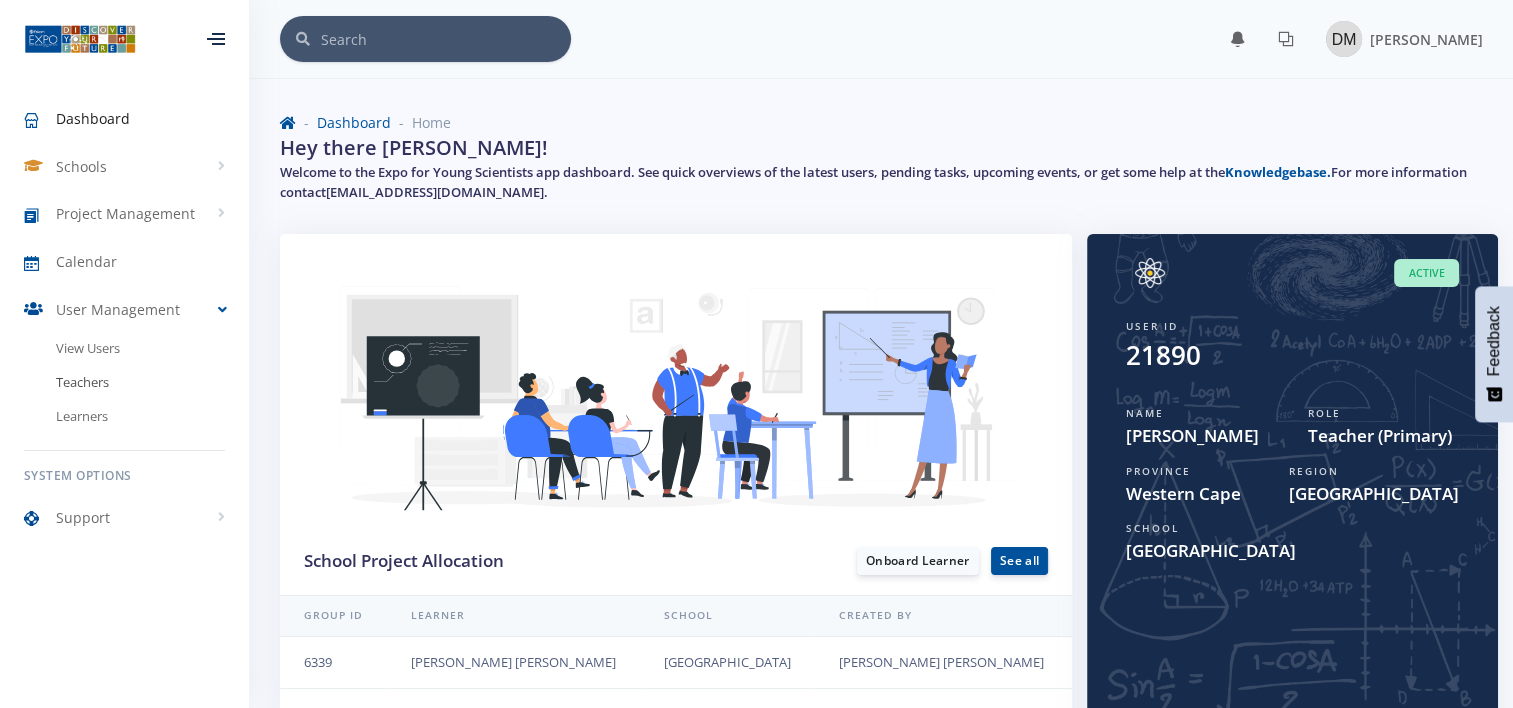 click on "Teachers" at bounding box center (124, 383) 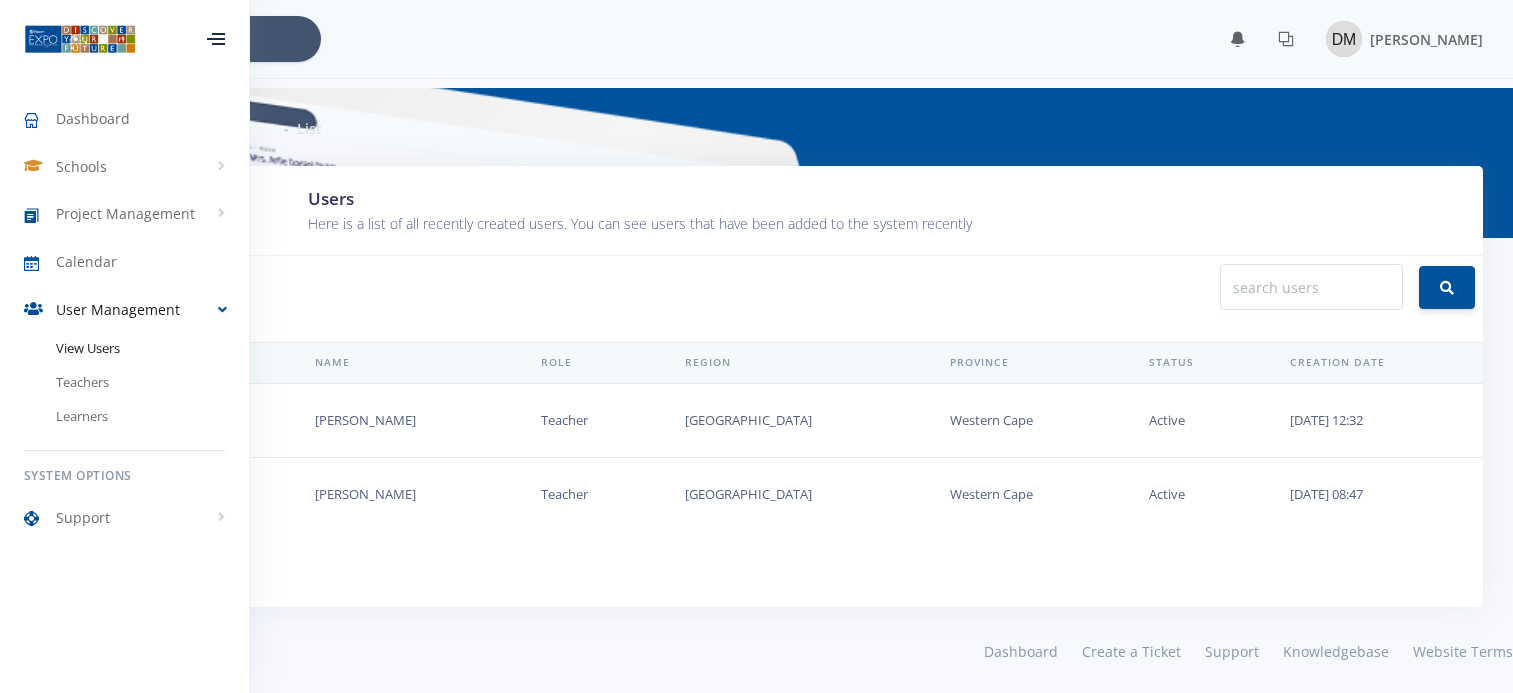 scroll, scrollTop: 0, scrollLeft: 0, axis: both 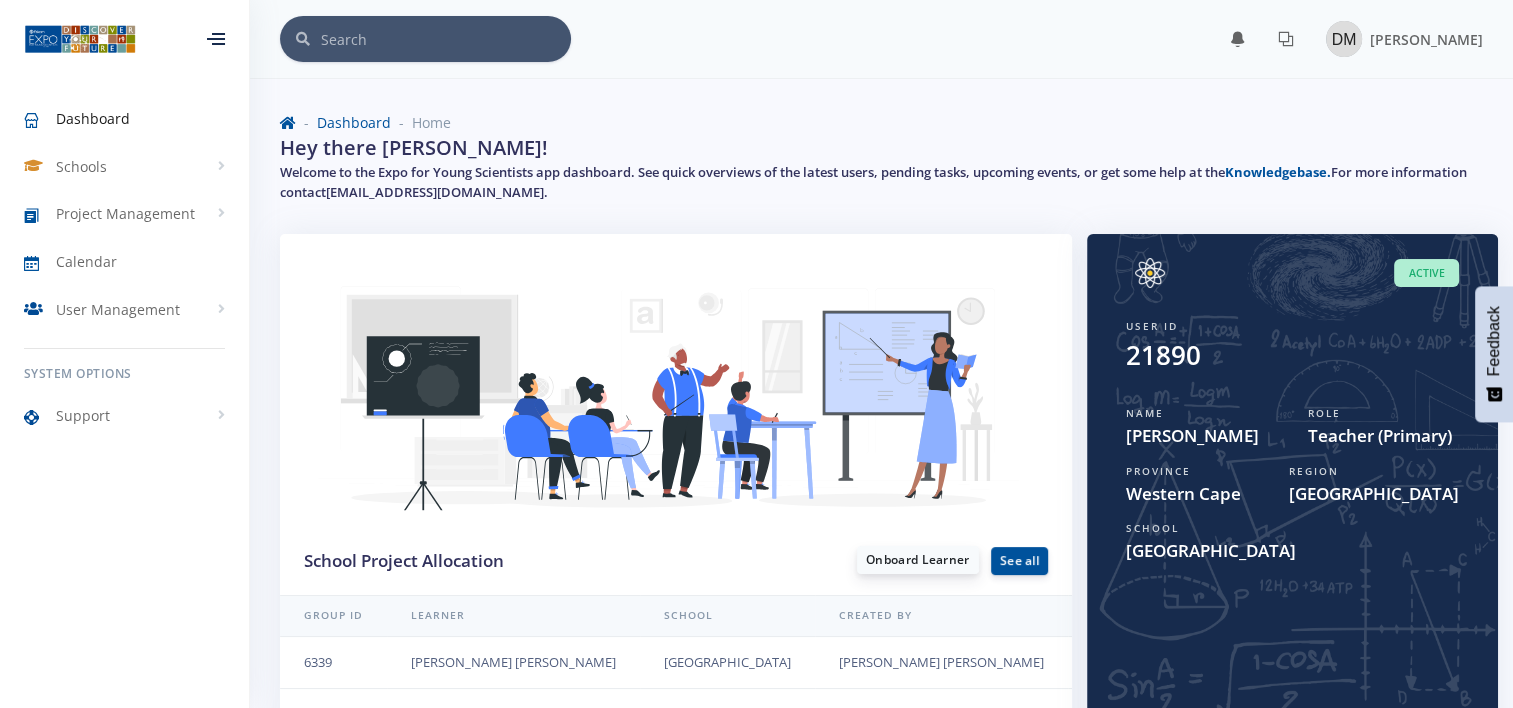 click on "Onboard
Learner" at bounding box center [918, 560] 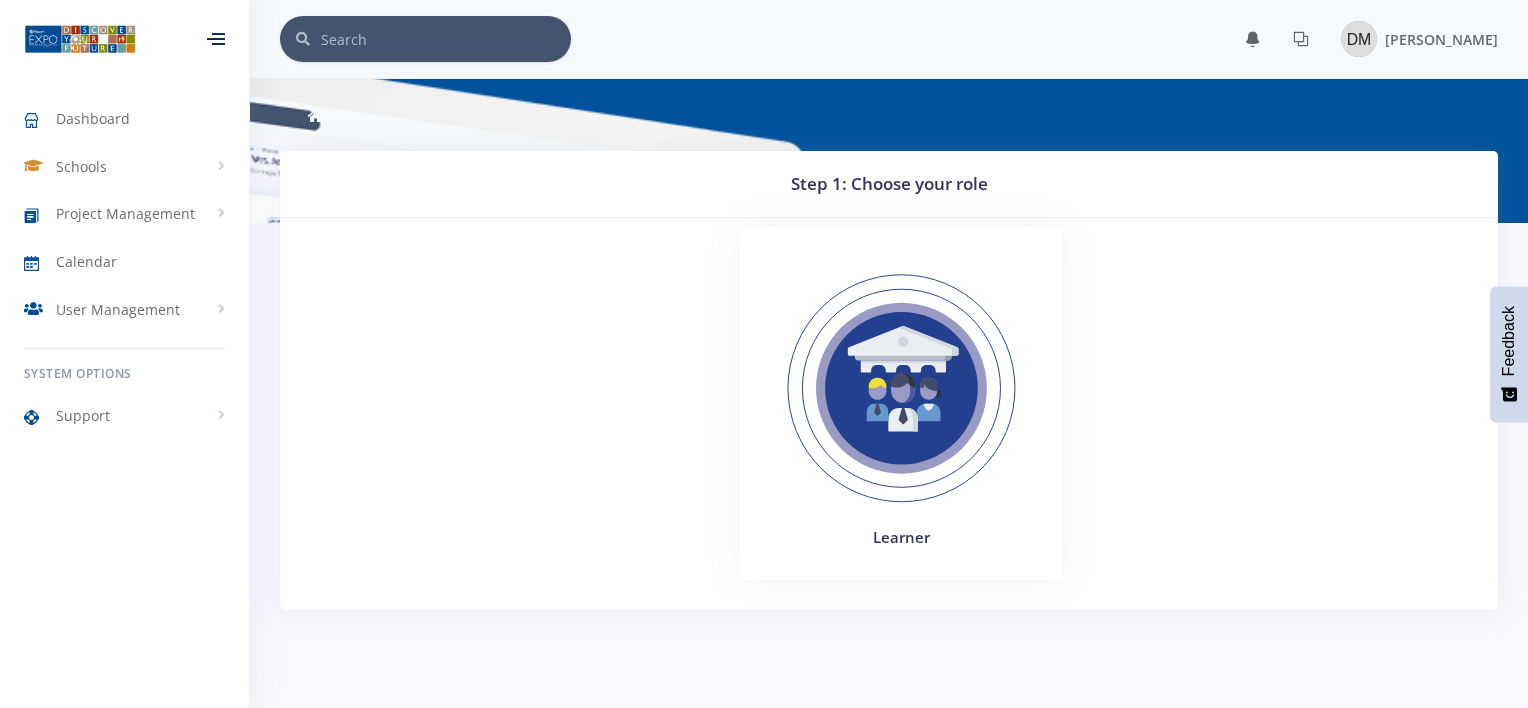 scroll, scrollTop: 0, scrollLeft: 0, axis: both 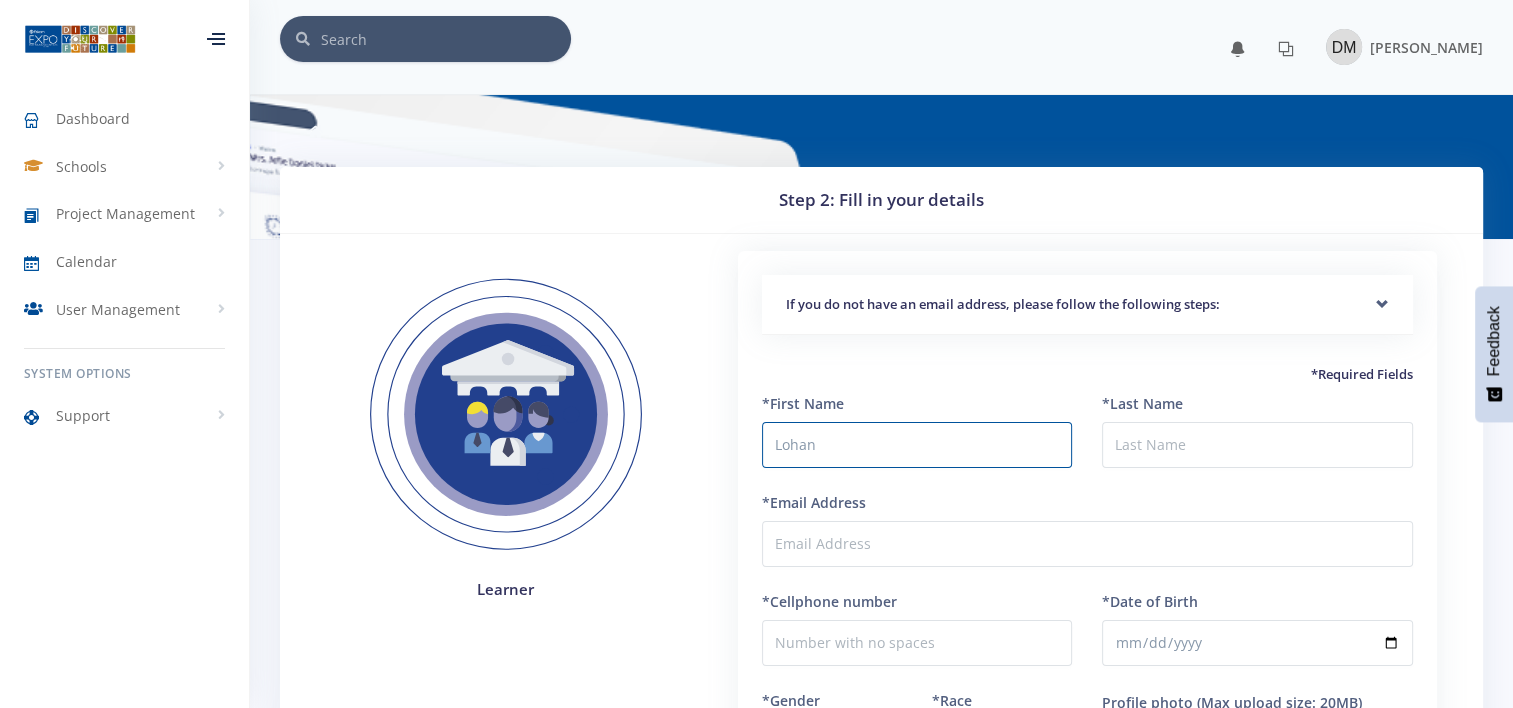type on "Lohan" 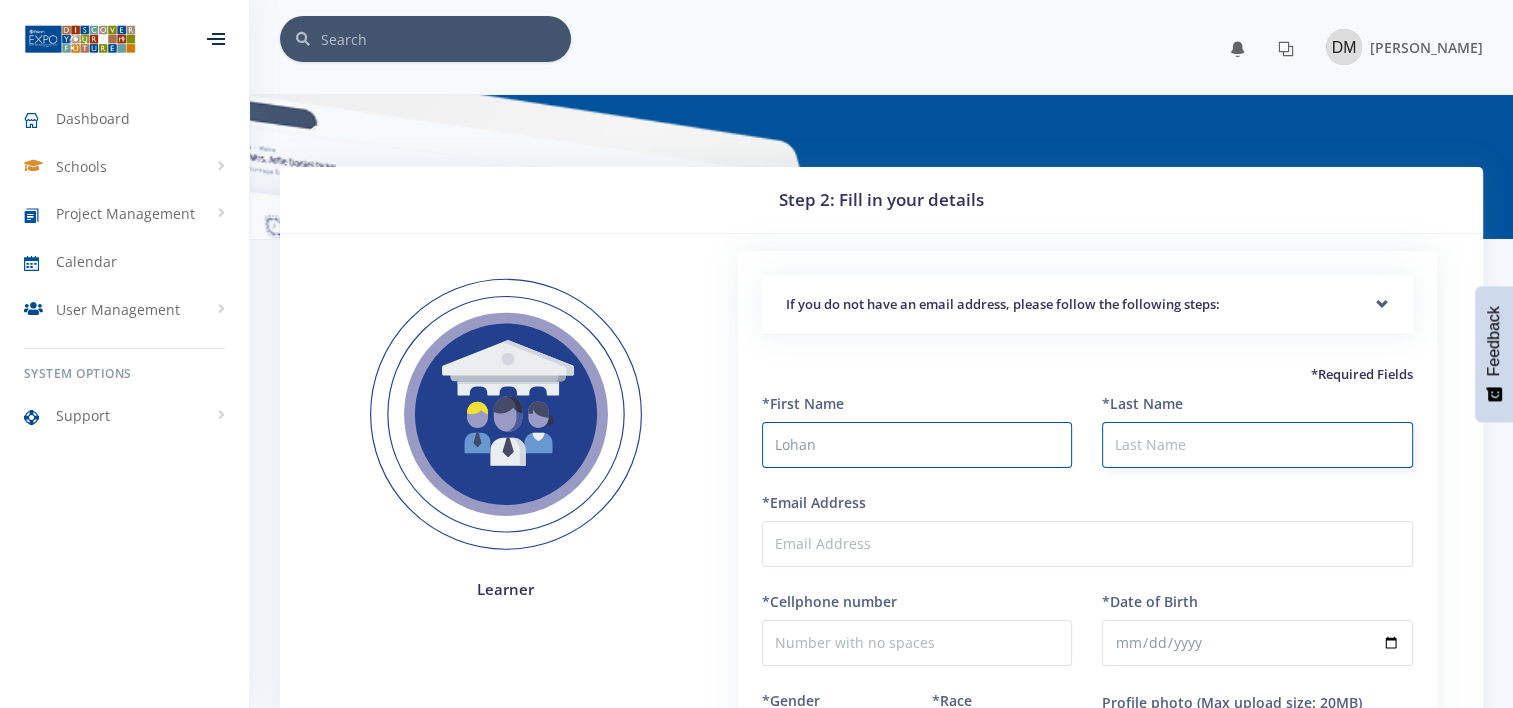 click on "*Last Name" at bounding box center [1257, 445] 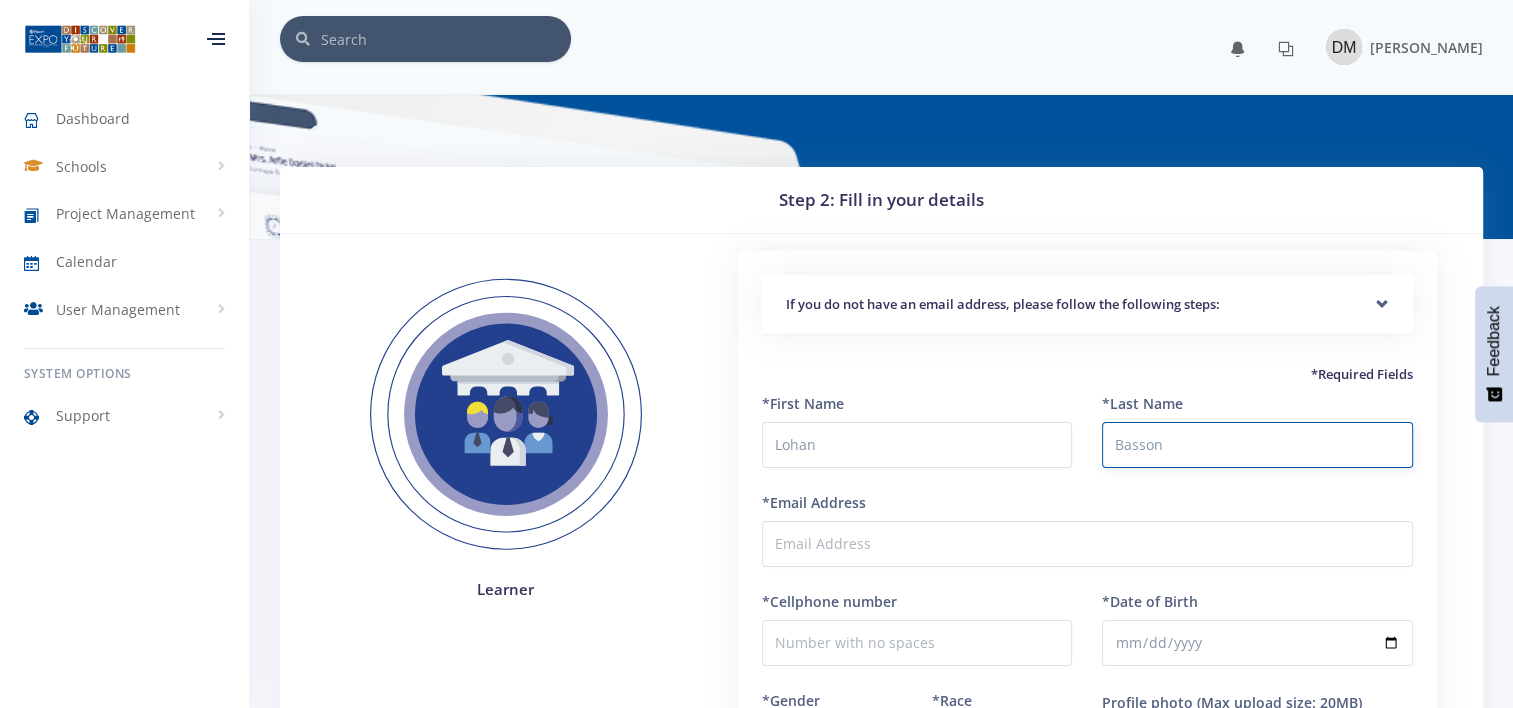 type on "Basson" 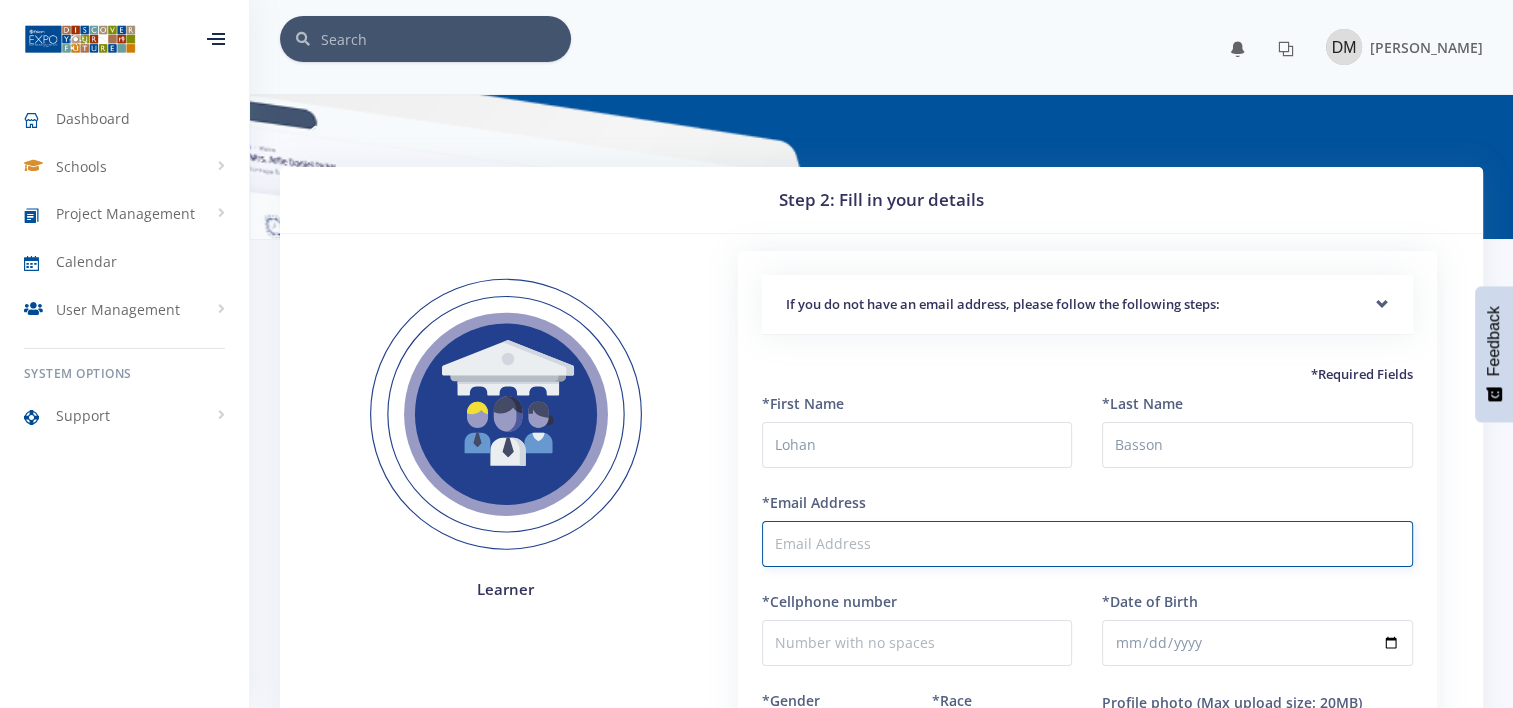 click on "*Email Address" at bounding box center [1087, 544] 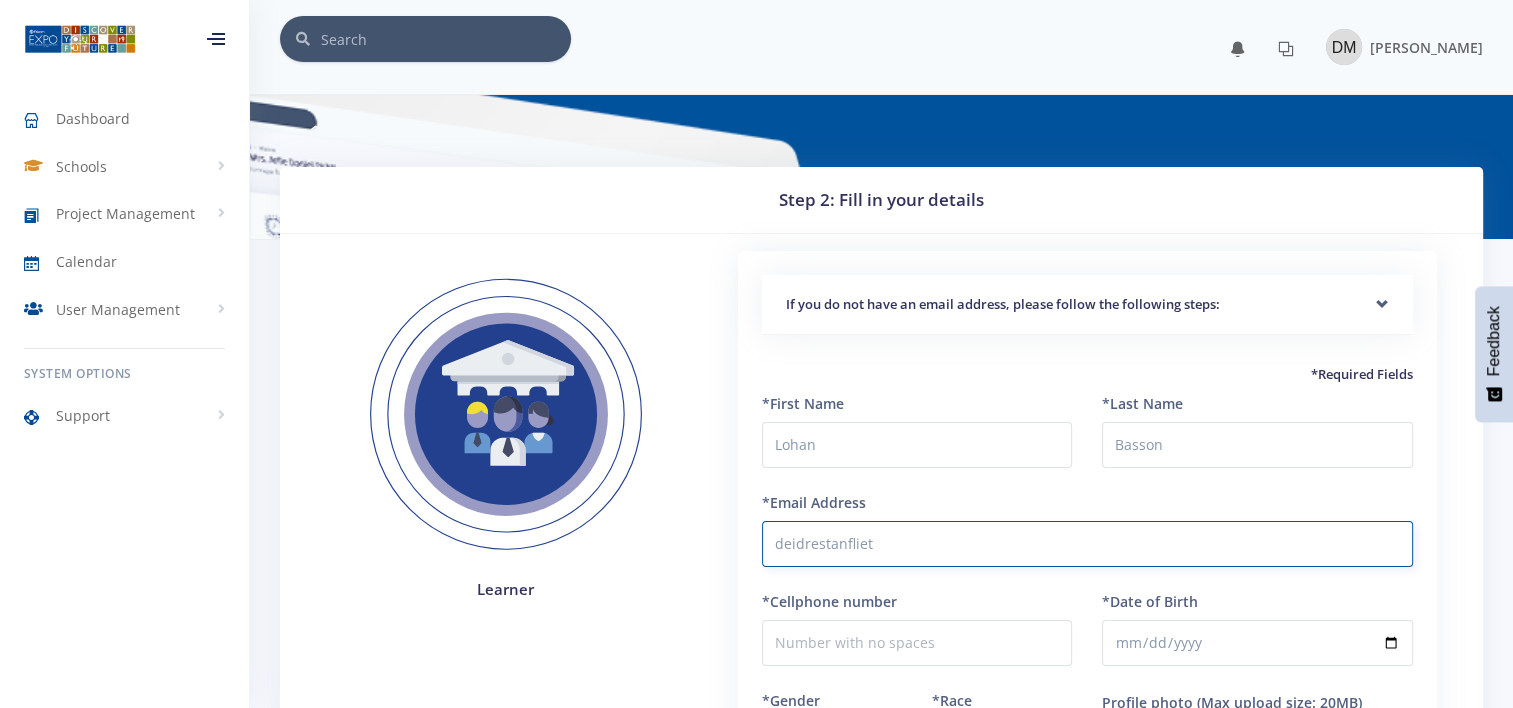 type on "deidrestanfliet@gmail.com" 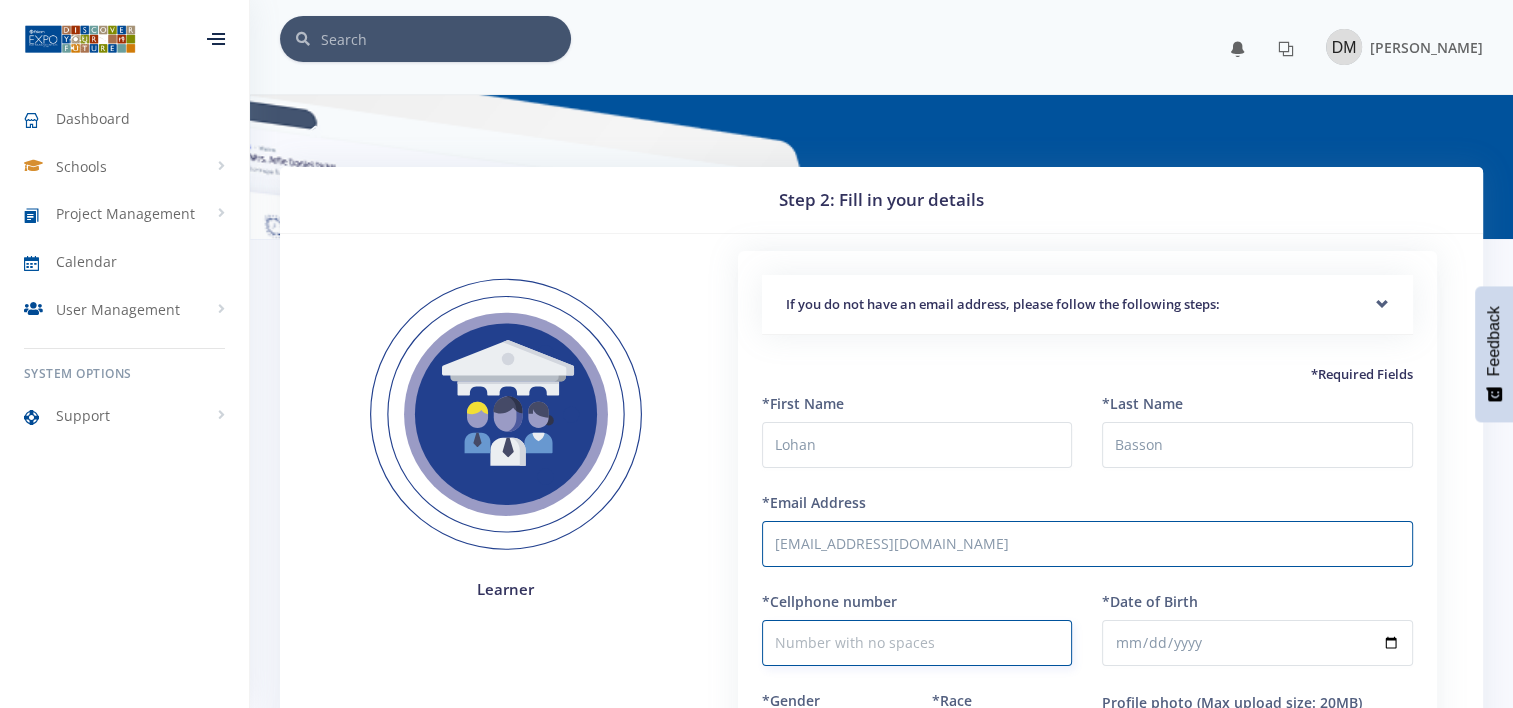 type on "0818869733" 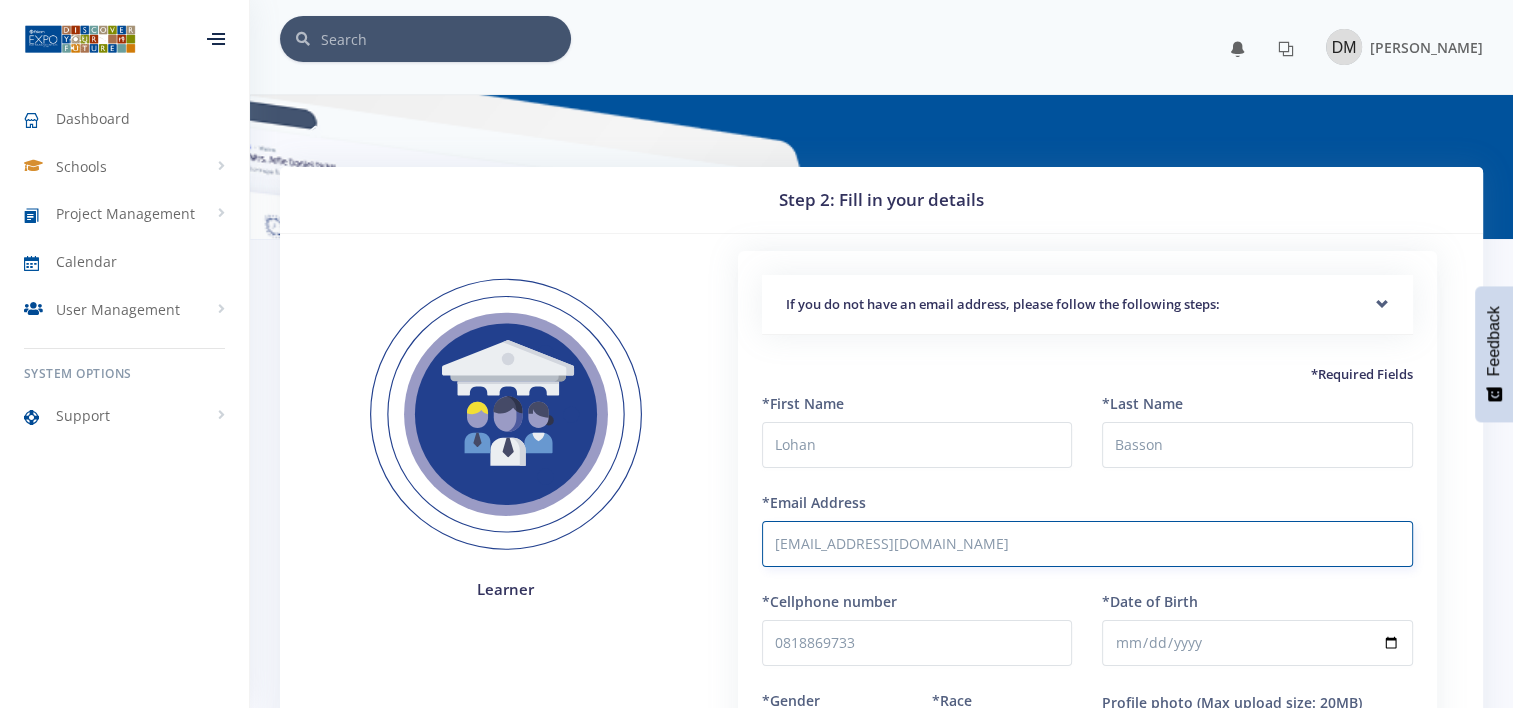 click on "deidrestanfliet@gmail.com" at bounding box center [1087, 544] 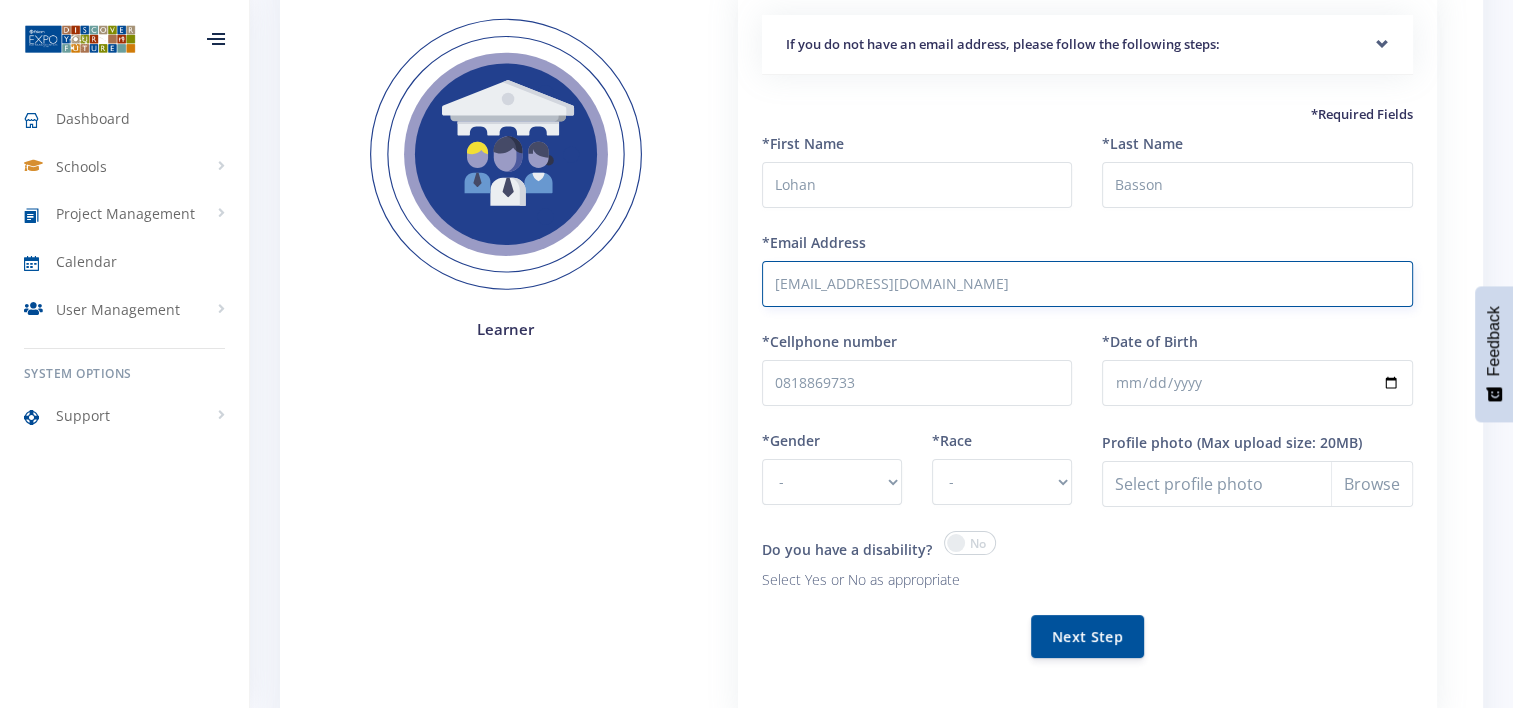 scroll, scrollTop: 269, scrollLeft: 0, axis: vertical 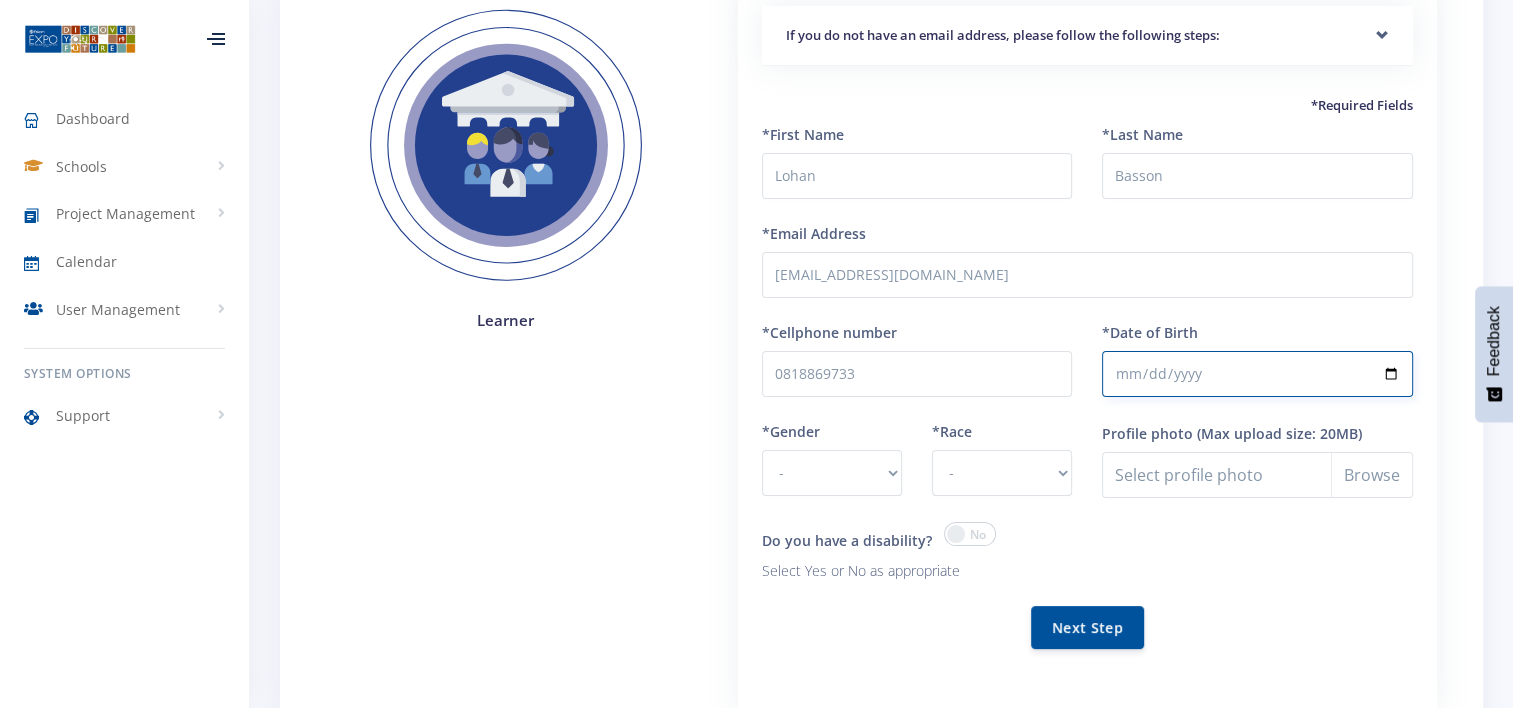 click on "*Date of Birth" at bounding box center (1257, 374) 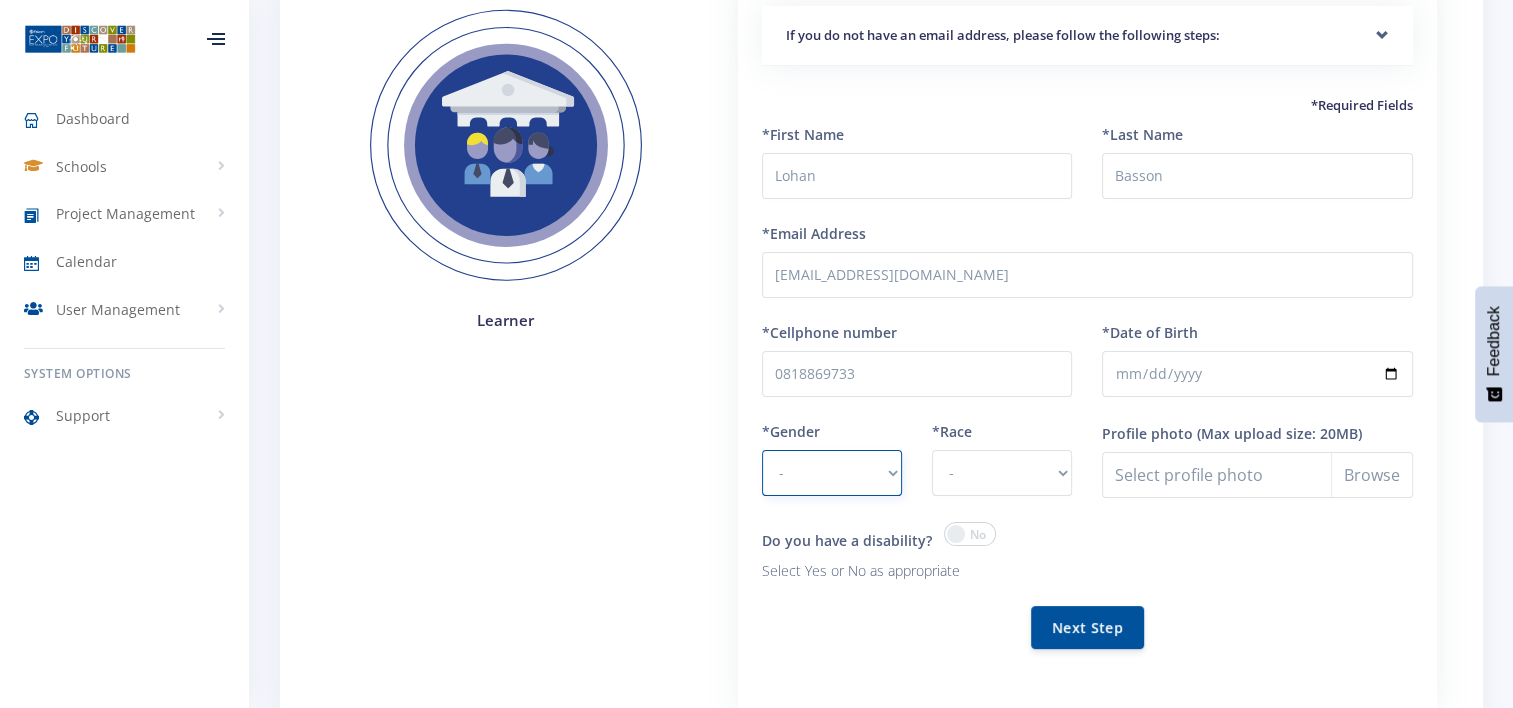 click on "-
Male
Female" at bounding box center [832, 473] 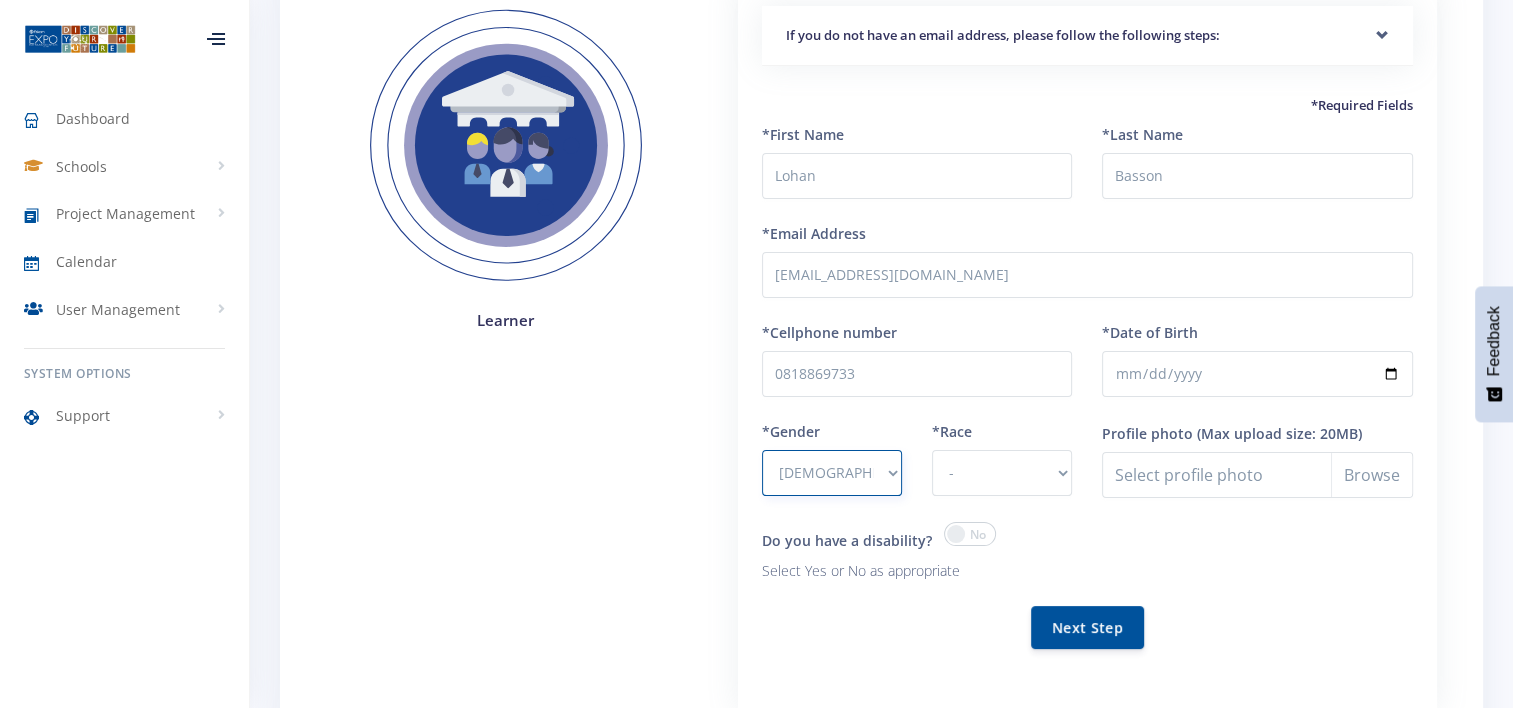 click on "-
Male
Female" at bounding box center [832, 473] 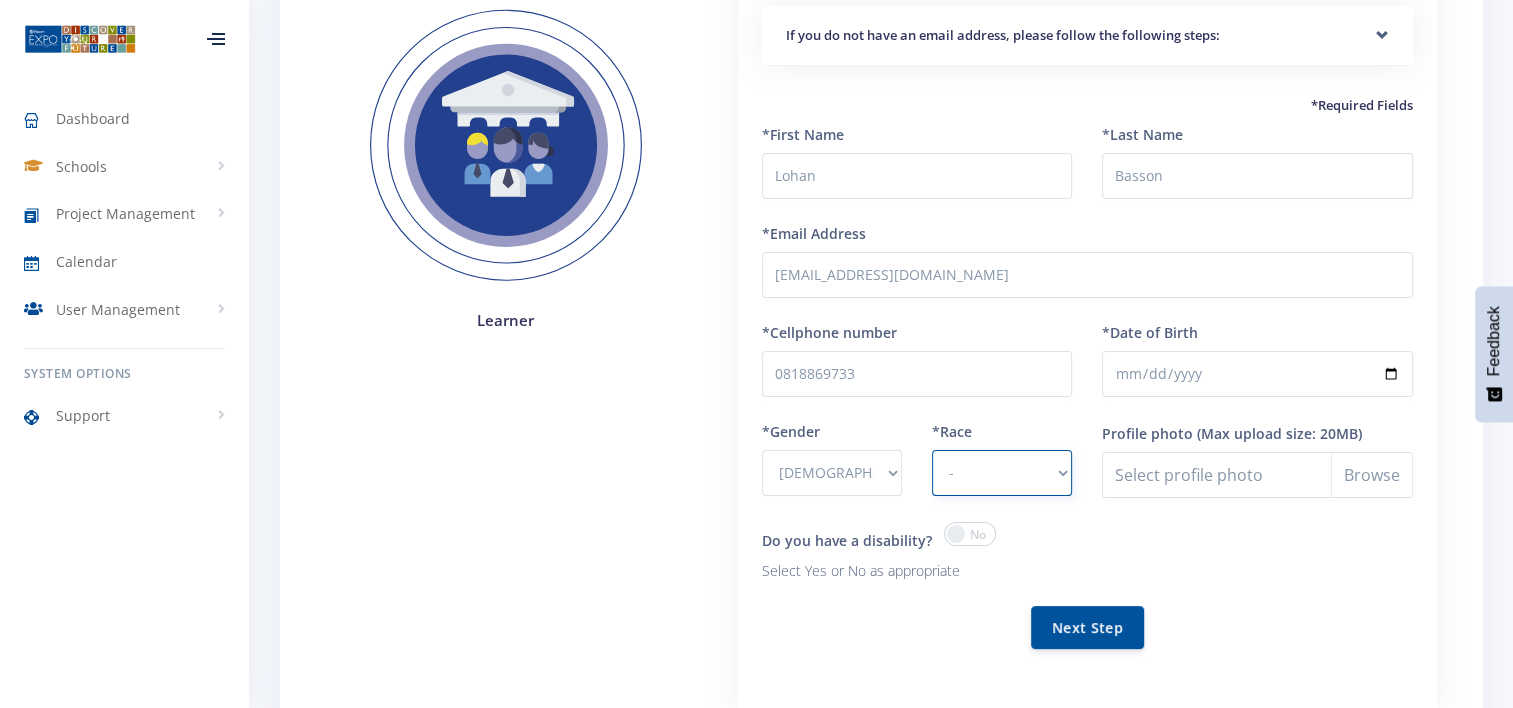 click on "-
African
Asian
Coloured
Indian
White
Other" at bounding box center [1002, 473] 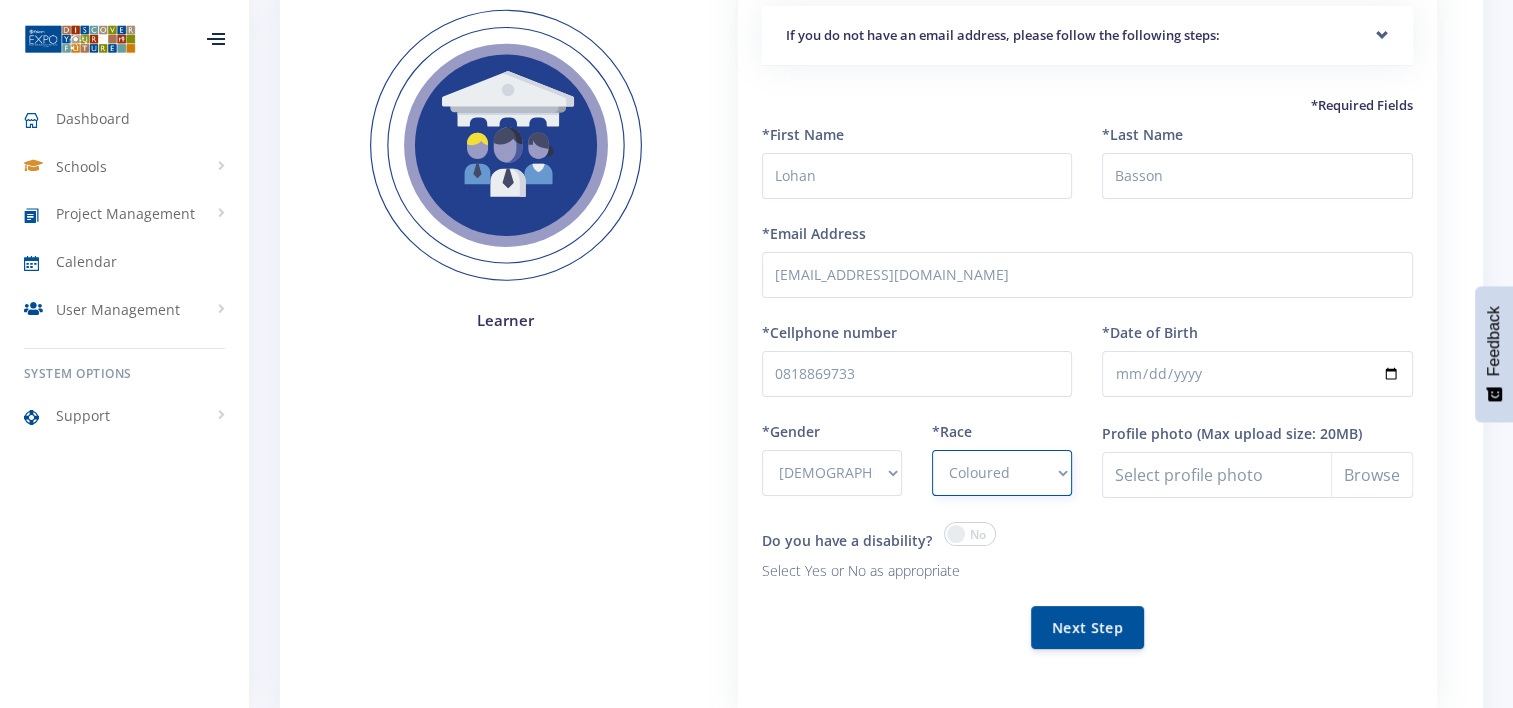 click on "-
African
Asian
Coloured
Indian
White
Other" at bounding box center (1002, 473) 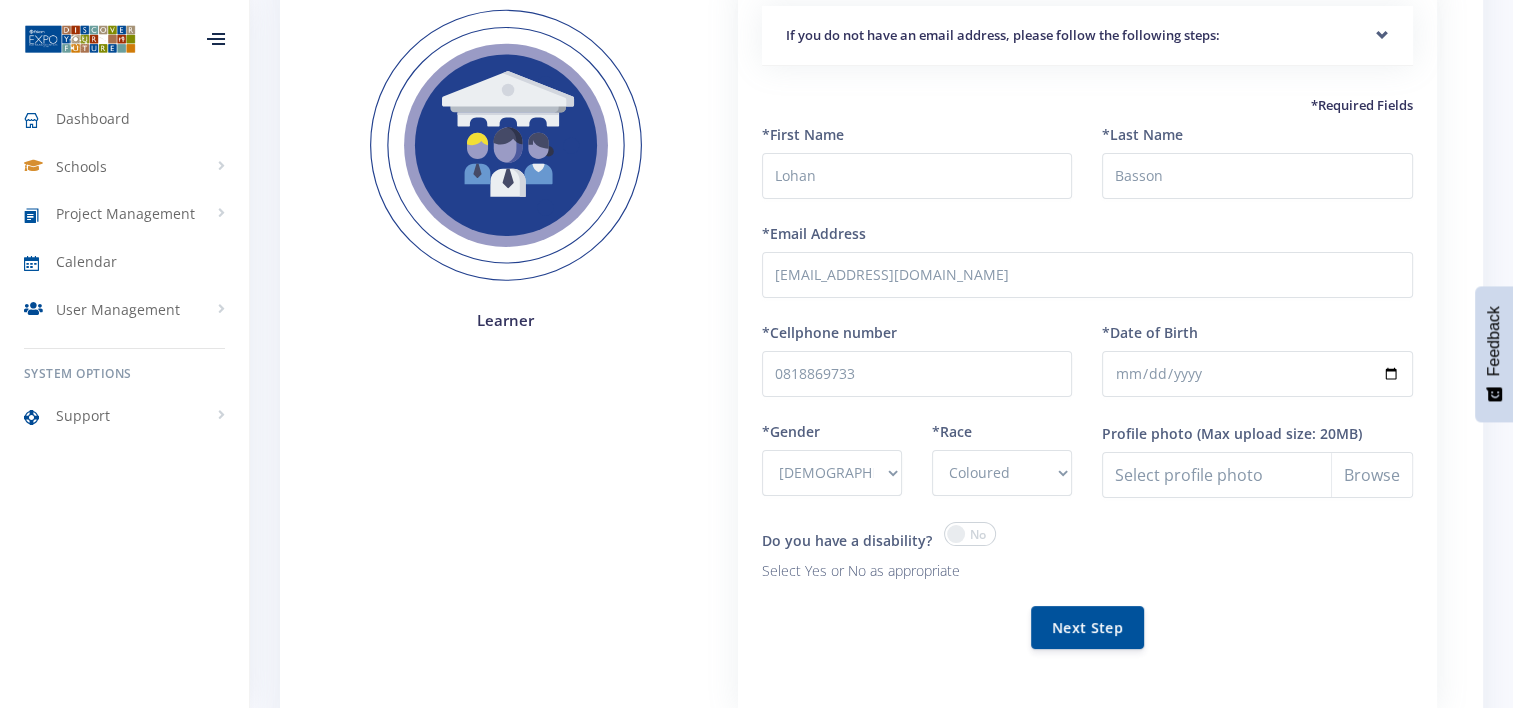 click at bounding box center [970, 534] 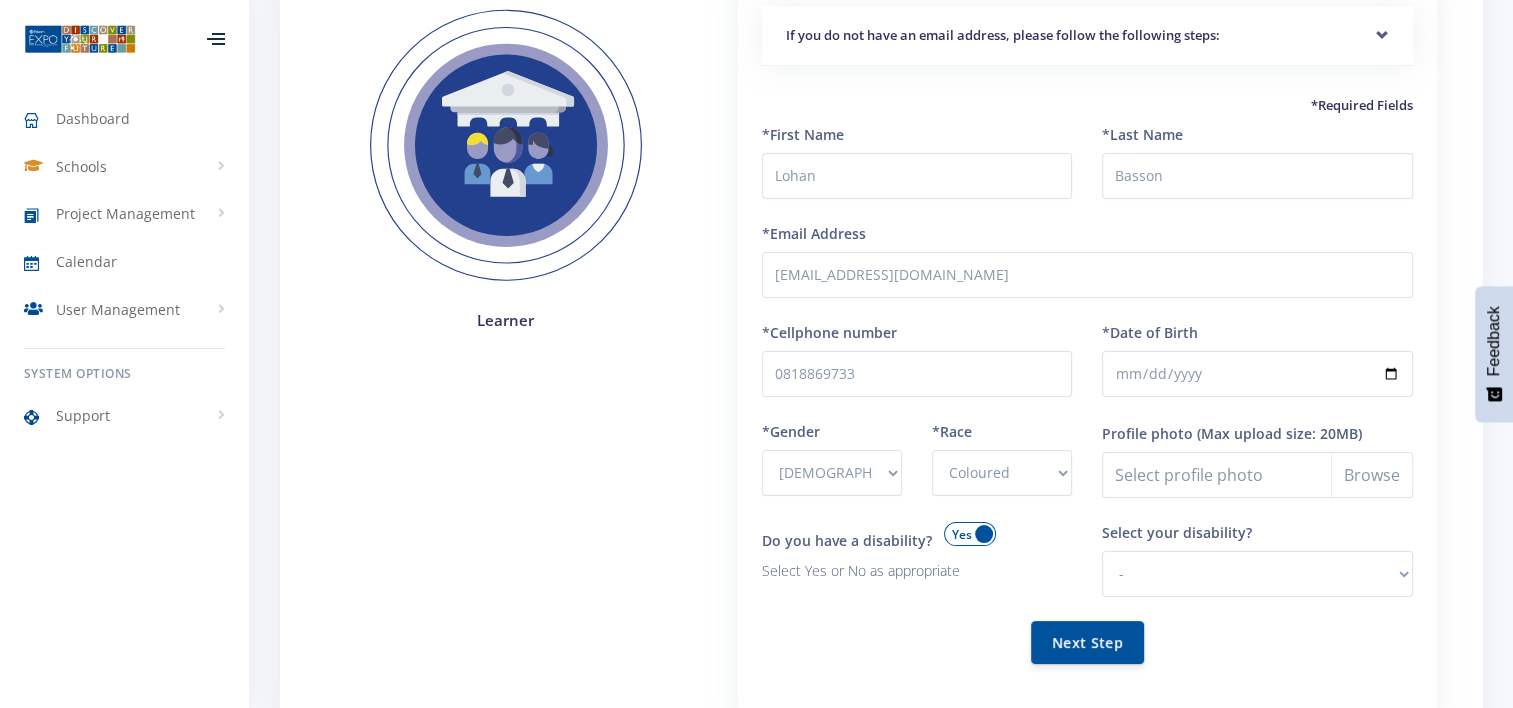 click at bounding box center [970, 534] 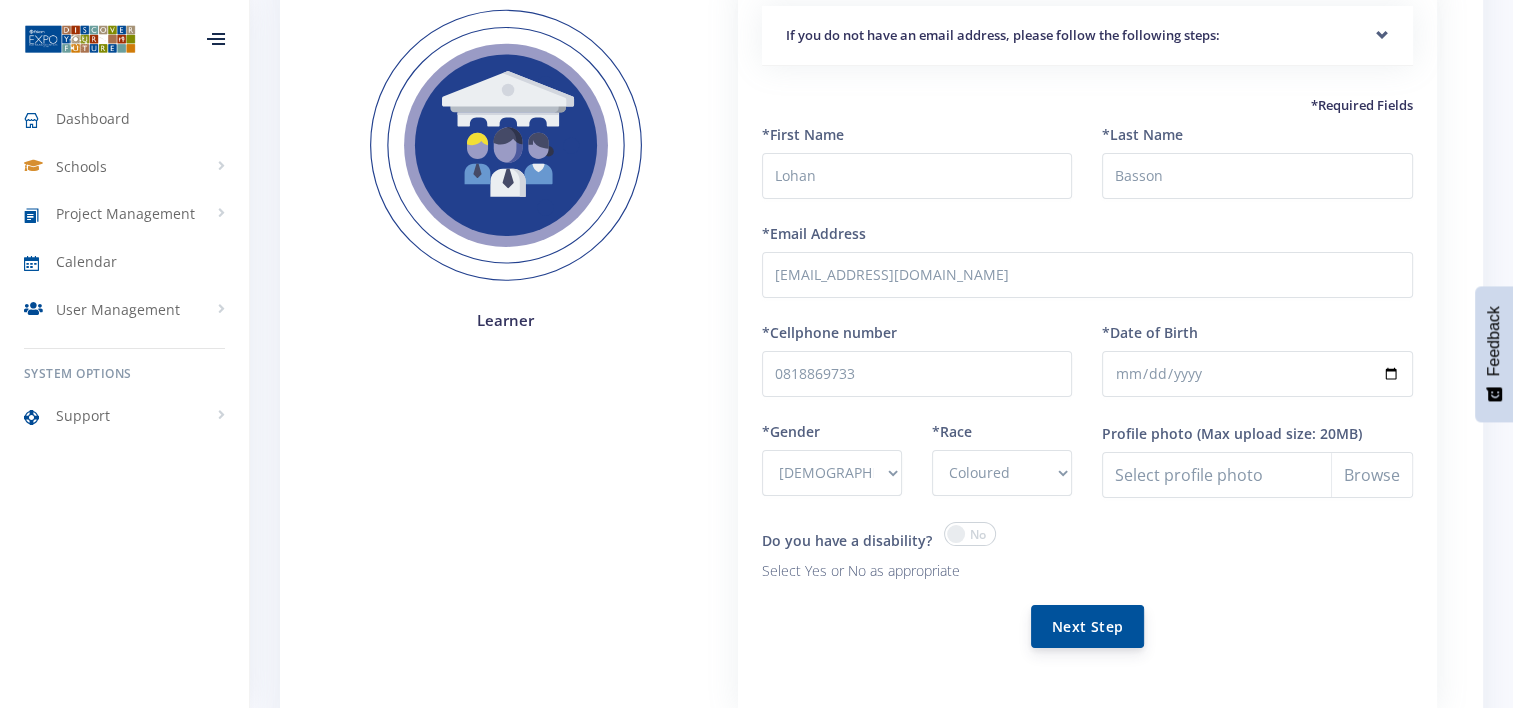 click on "Next
Step" at bounding box center [1087, 626] 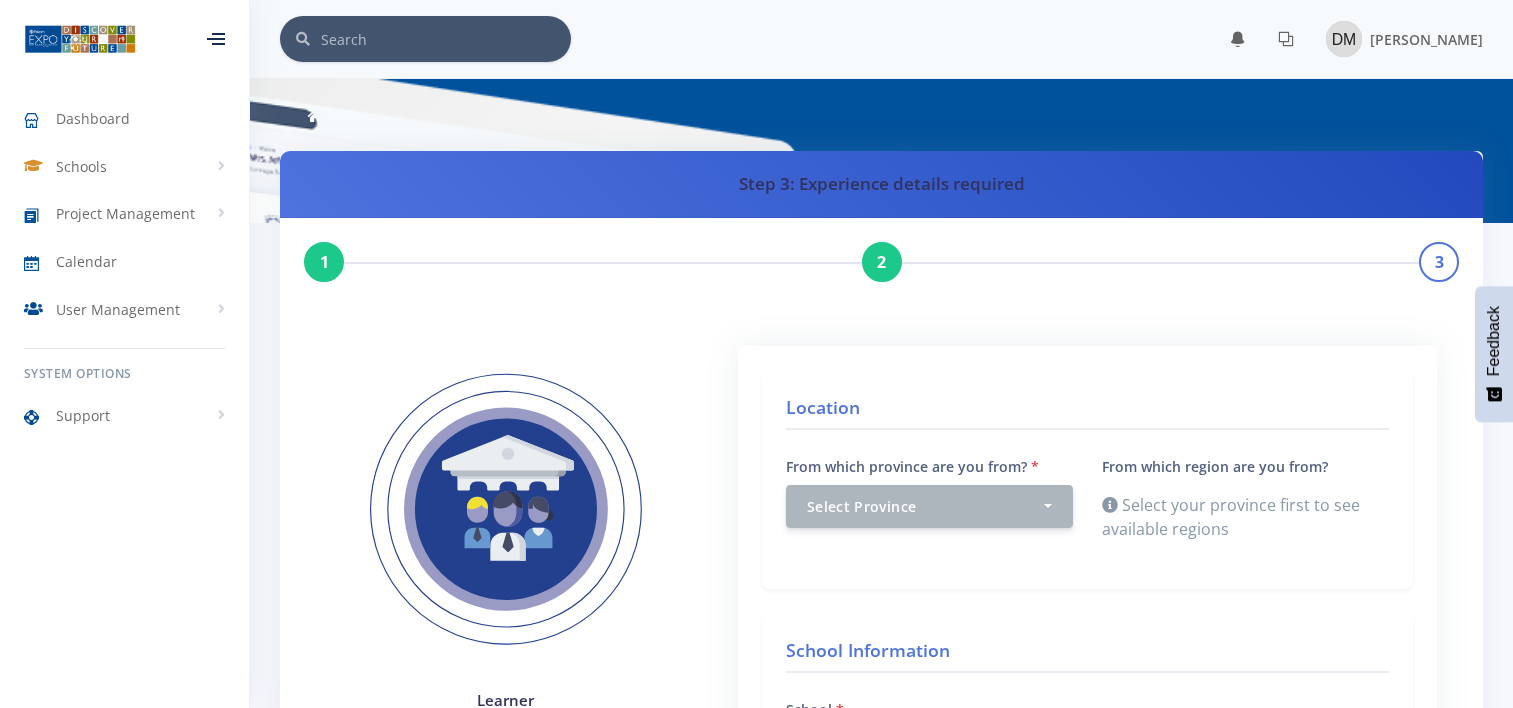 scroll, scrollTop: 0, scrollLeft: 0, axis: both 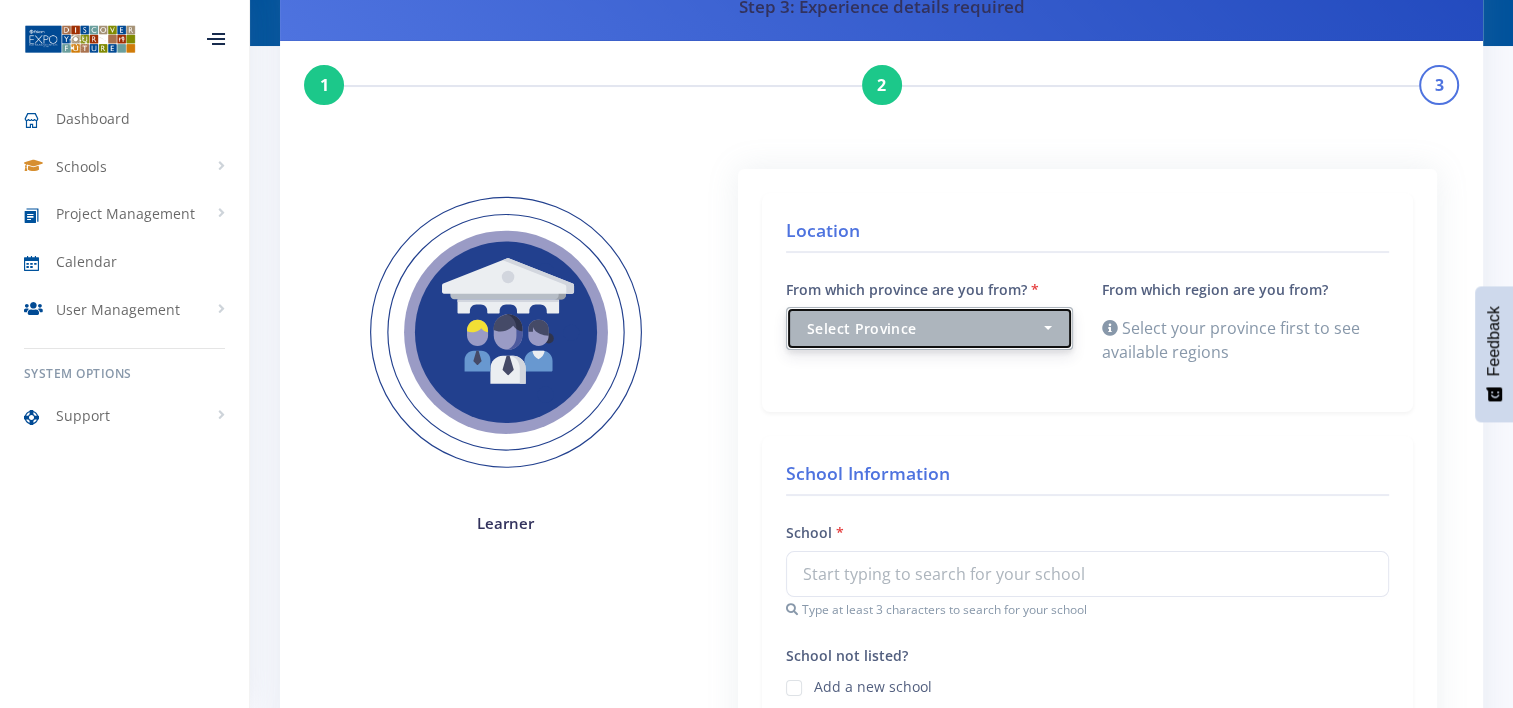click on "Select Province" at bounding box center [929, 328] 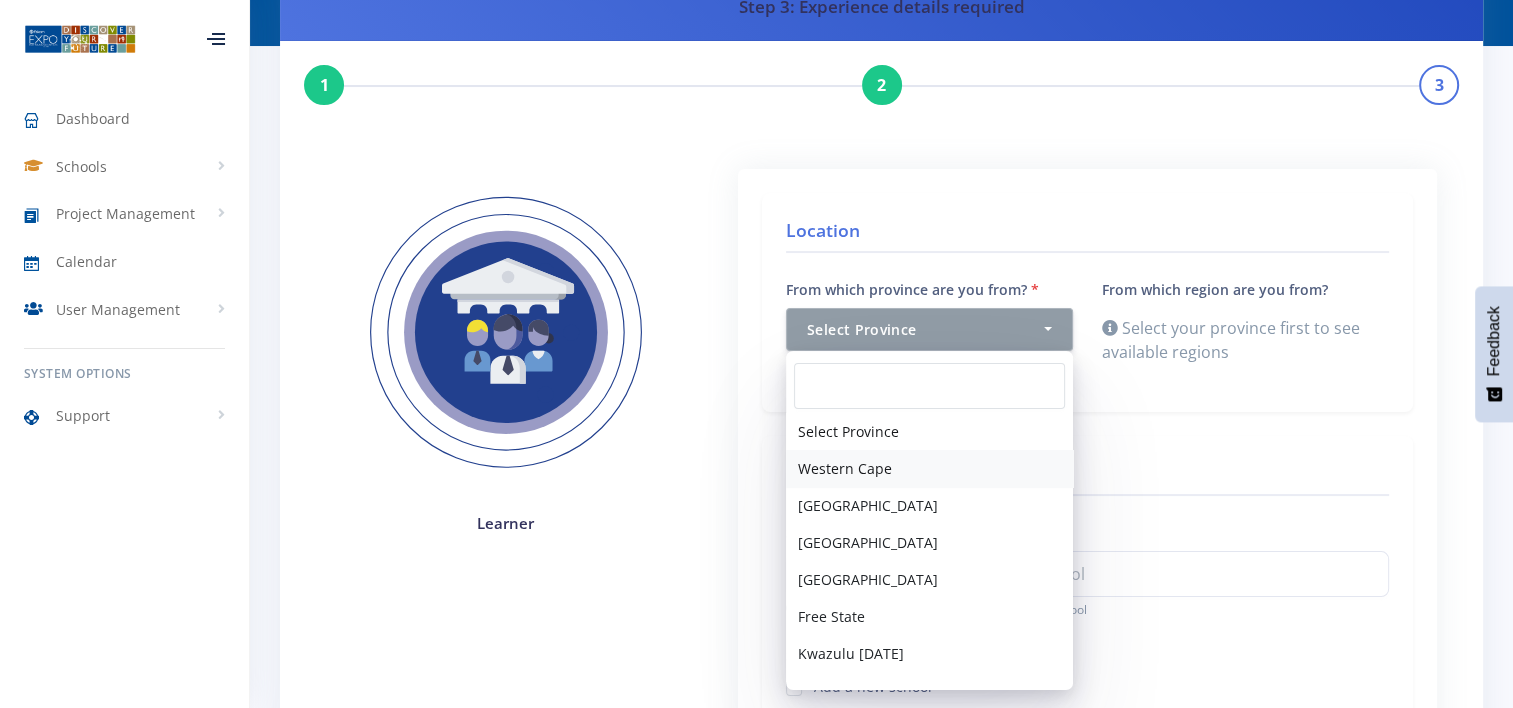 click on "Western Cape" at bounding box center (929, 468) 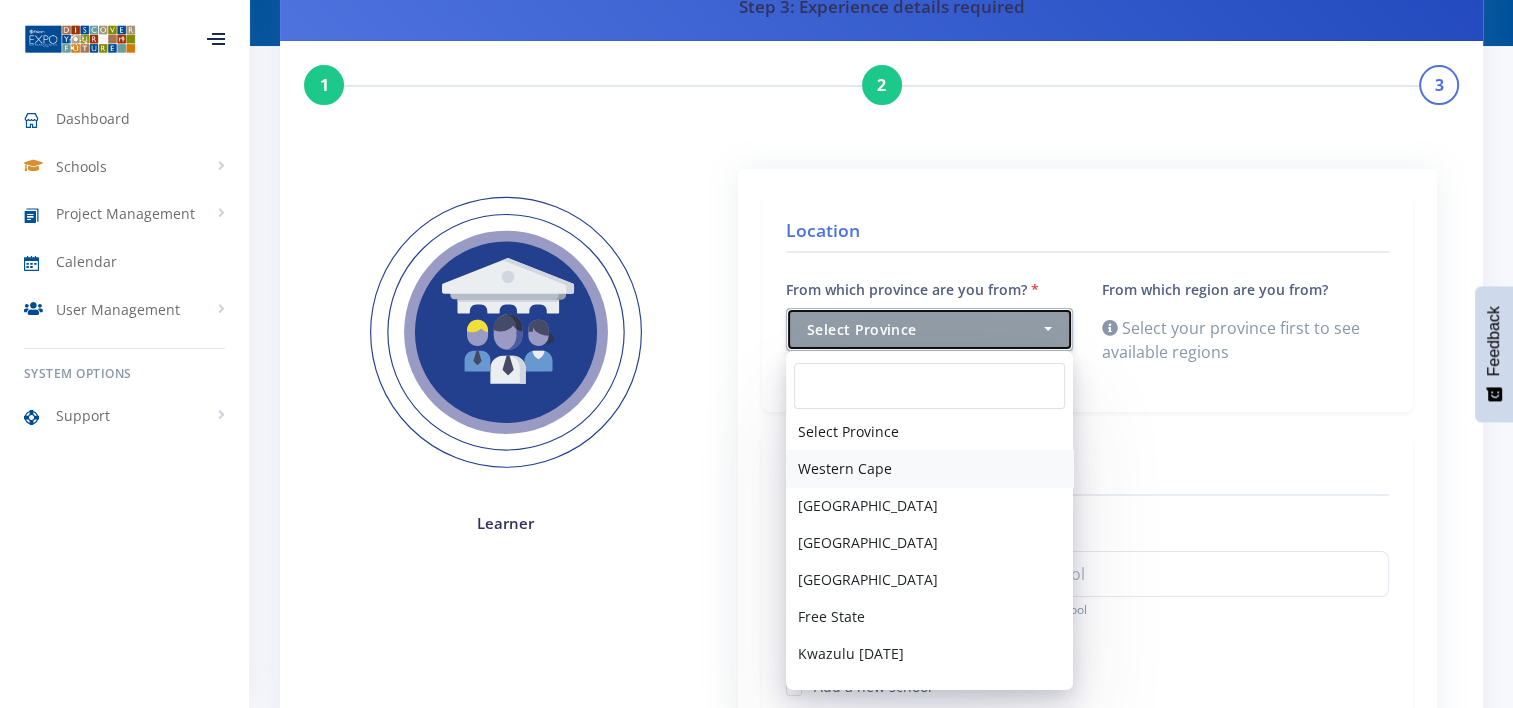 select on "1" 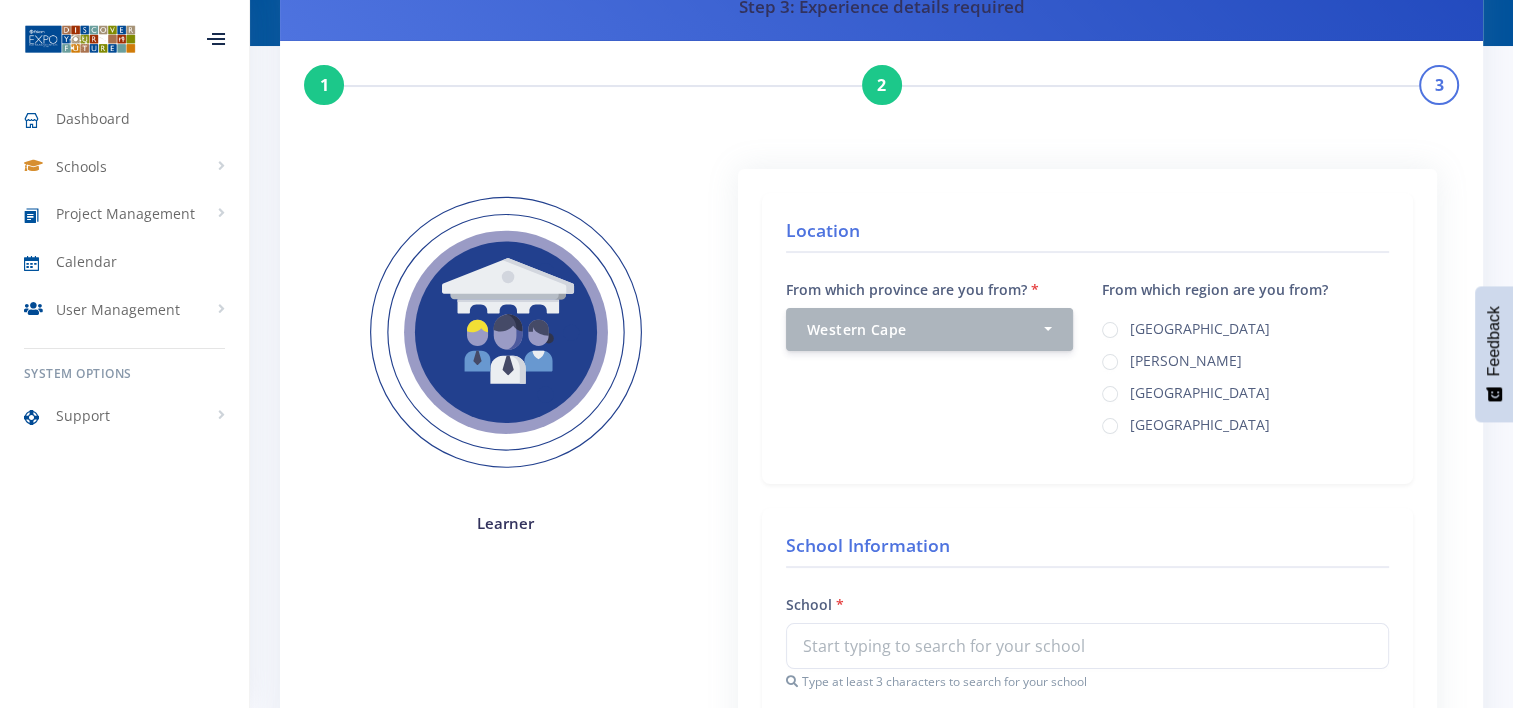 click on "[GEOGRAPHIC_DATA]" at bounding box center (1200, 422) 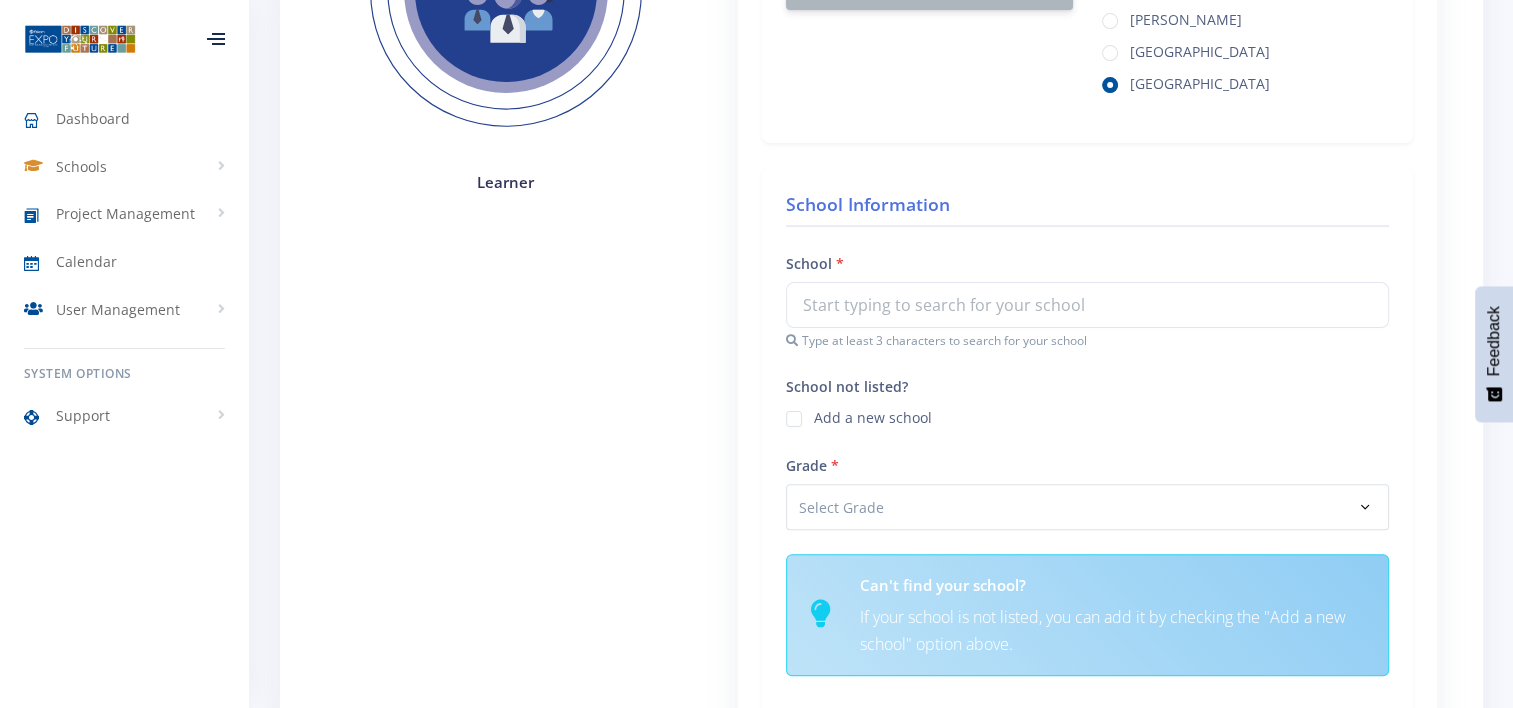 scroll, scrollTop: 524, scrollLeft: 0, axis: vertical 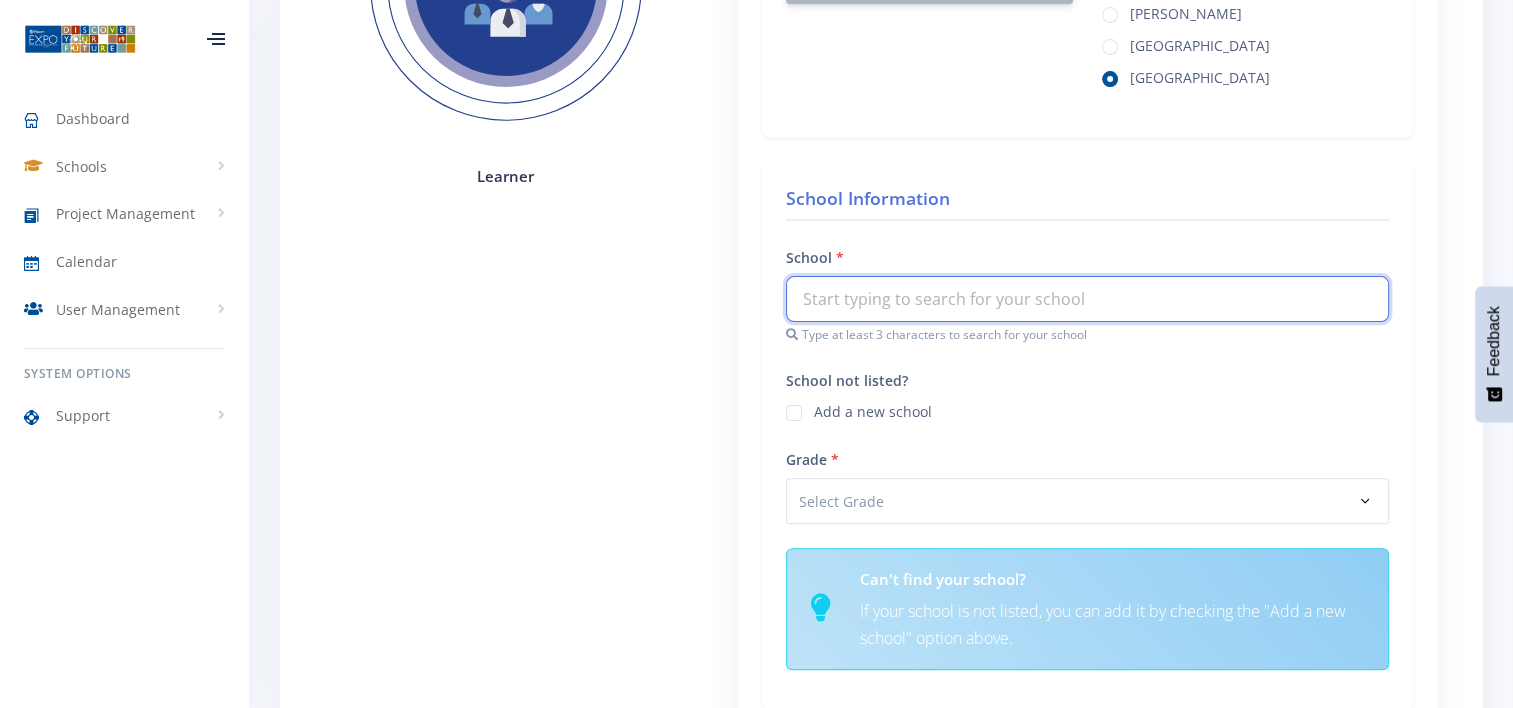 click at bounding box center (1087, 299) 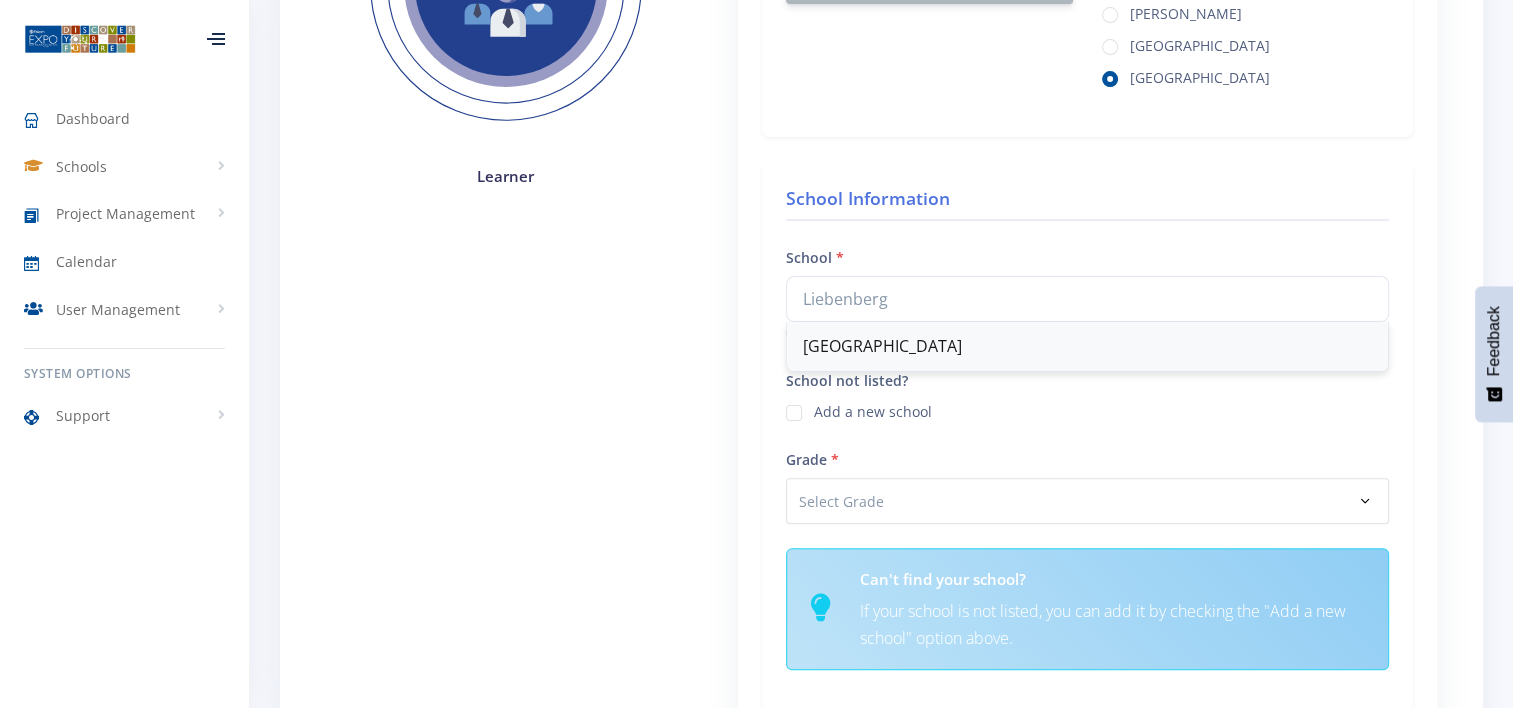 click on "[GEOGRAPHIC_DATA]" at bounding box center (1087, 346) 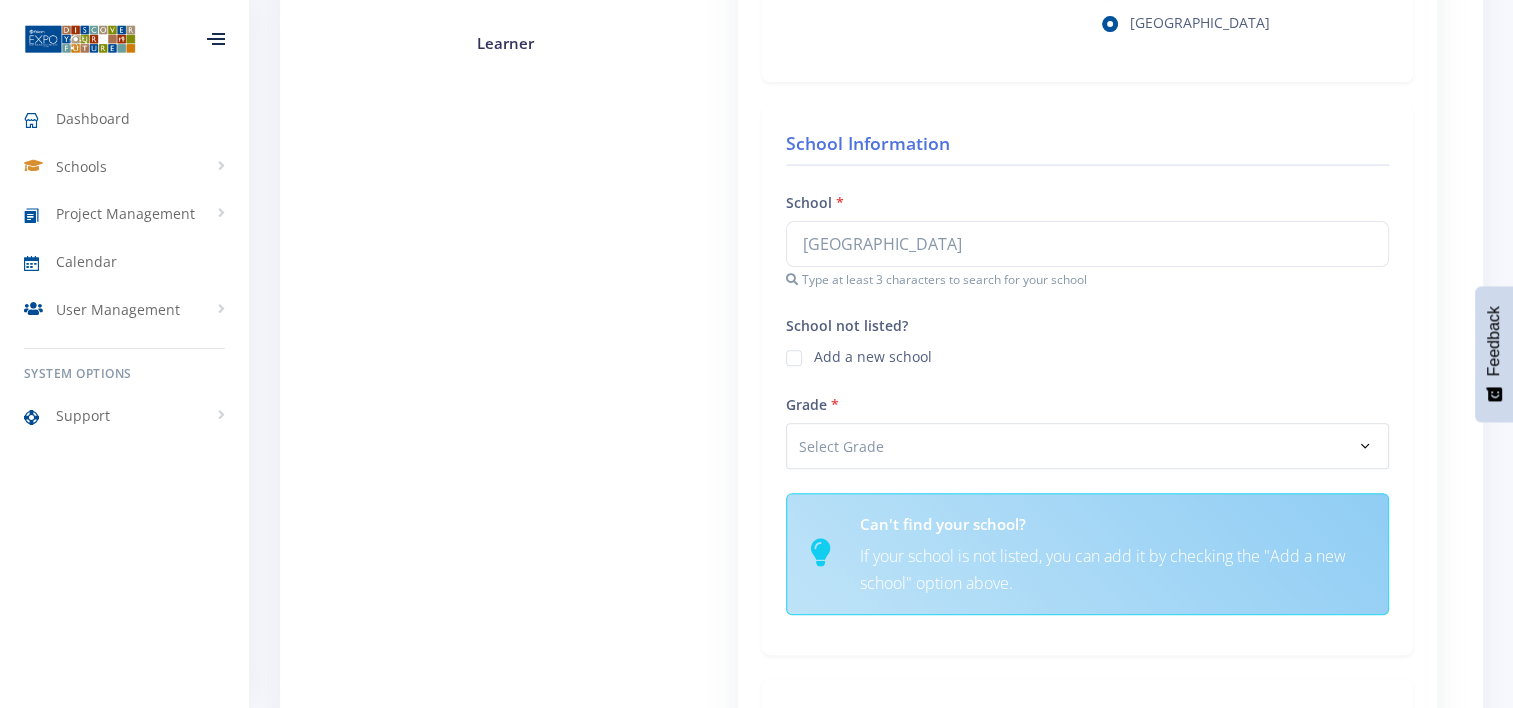 scroll, scrollTop: 765, scrollLeft: 0, axis: vertical 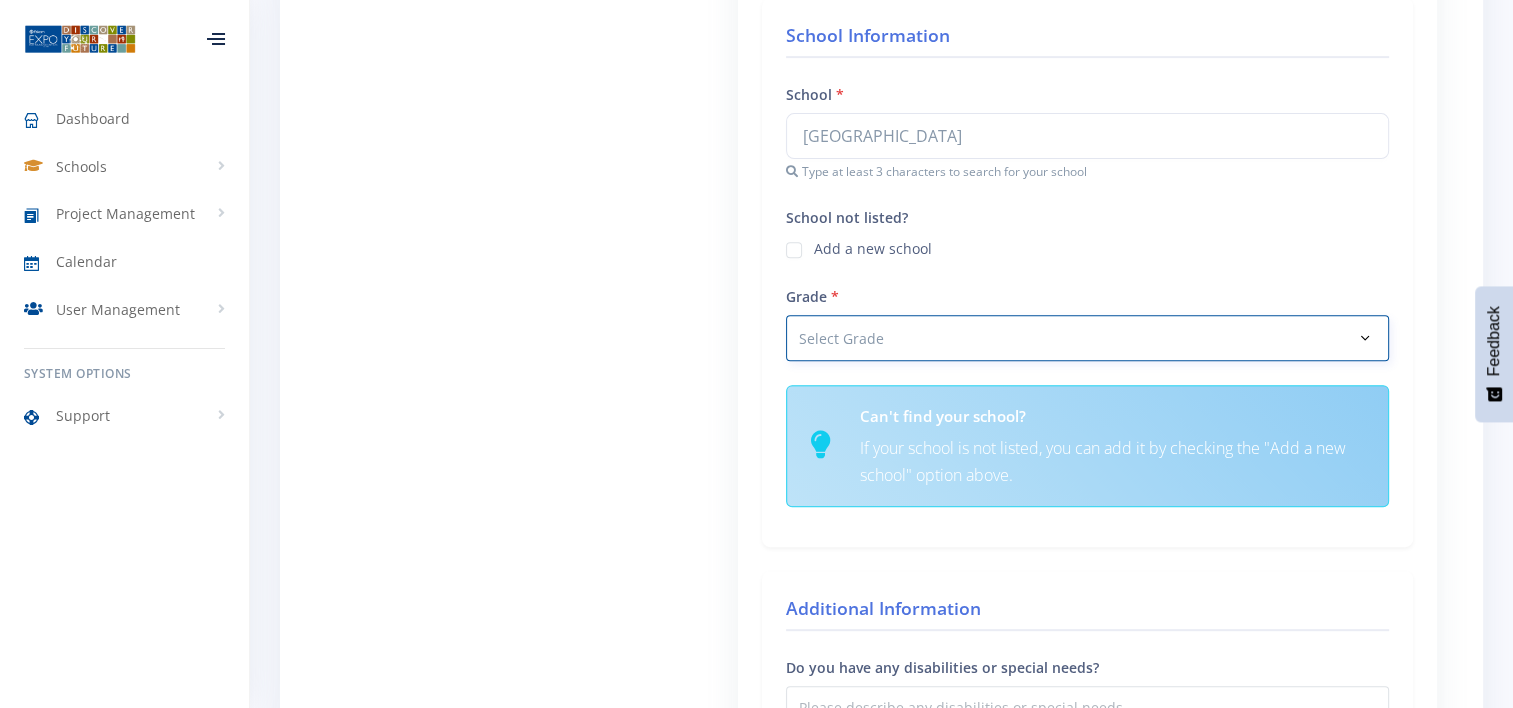click on "Select Grade
Grade 4
Grade 5
Grade 6
Grade 7" at bounding box center [1087, 338] 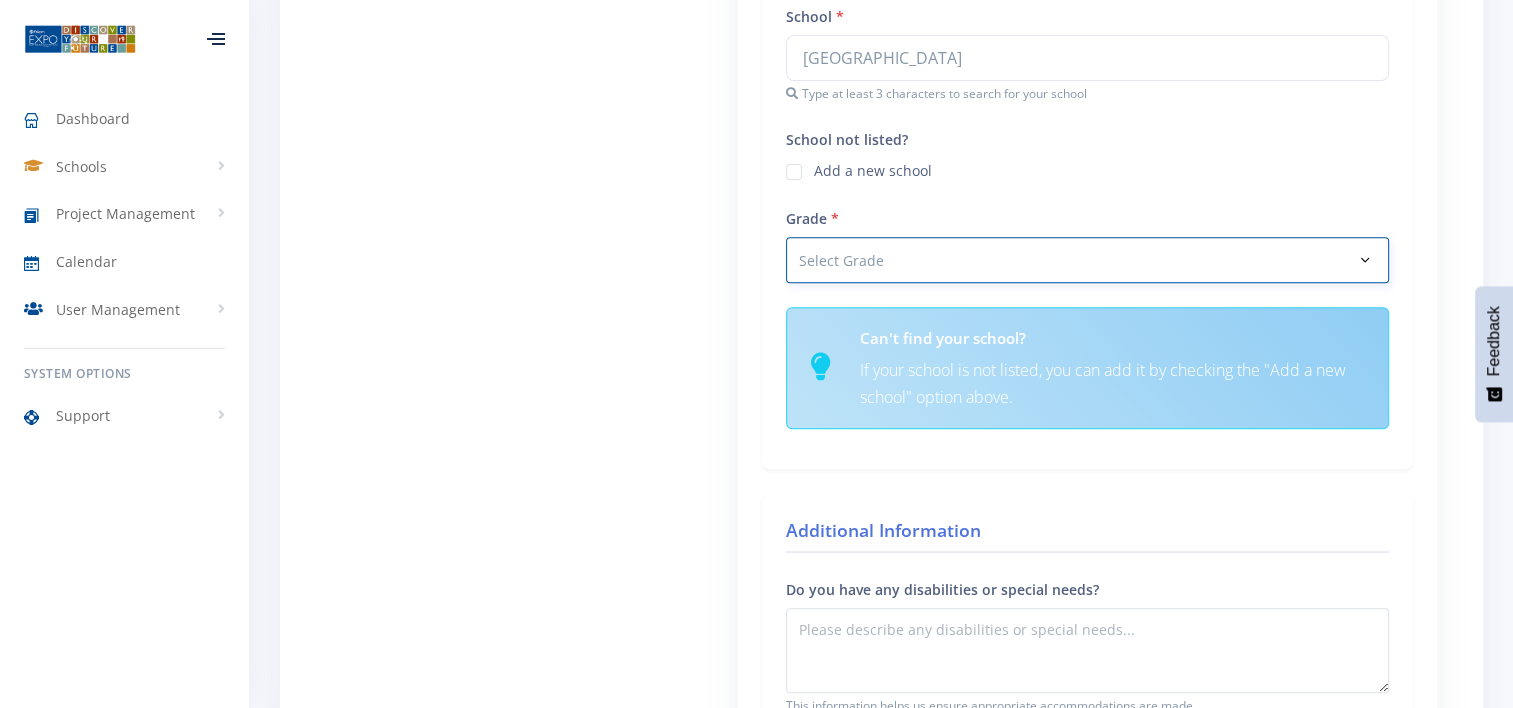select on "Grade 6" 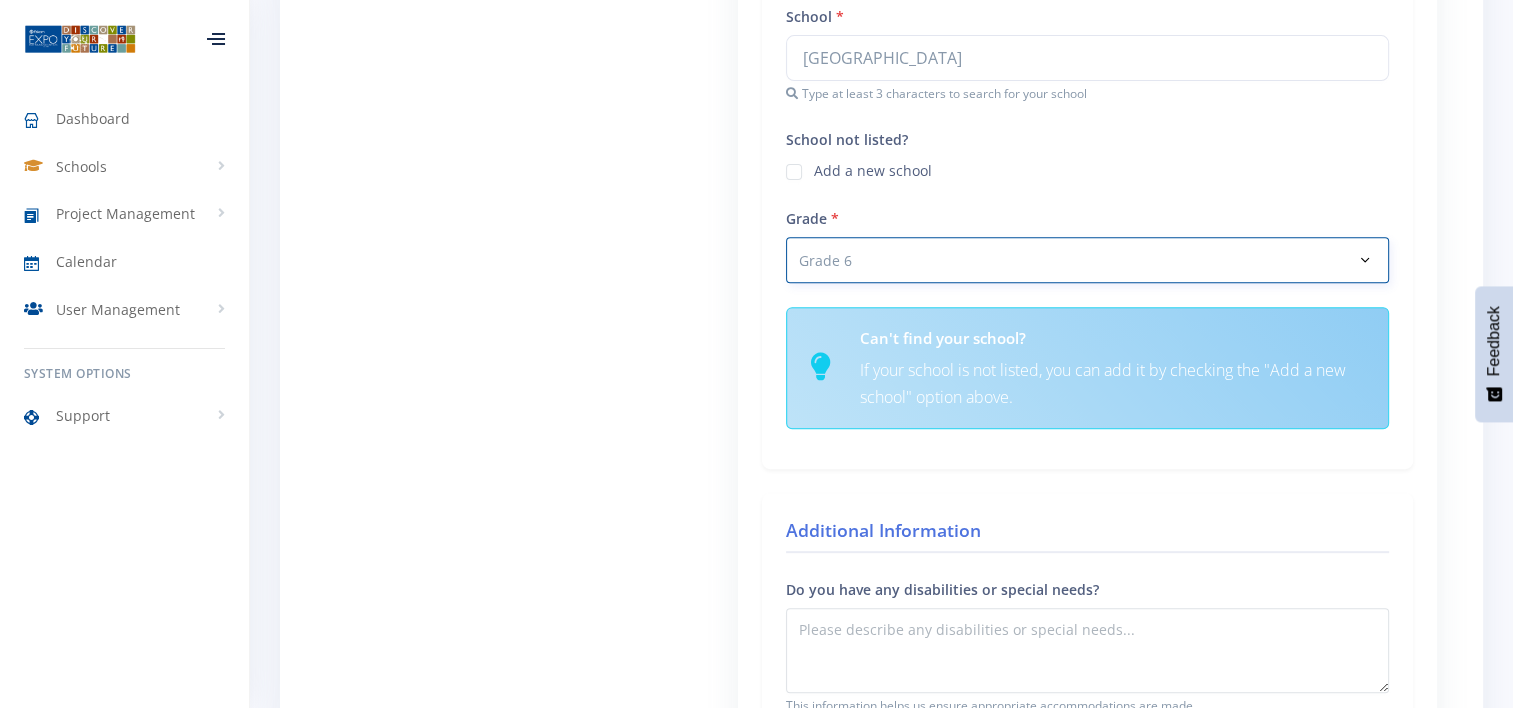 click on "Select Grade
Grade 4
Grade 5
Grade 6
Grade 7" at bounding box center (1087, 260) 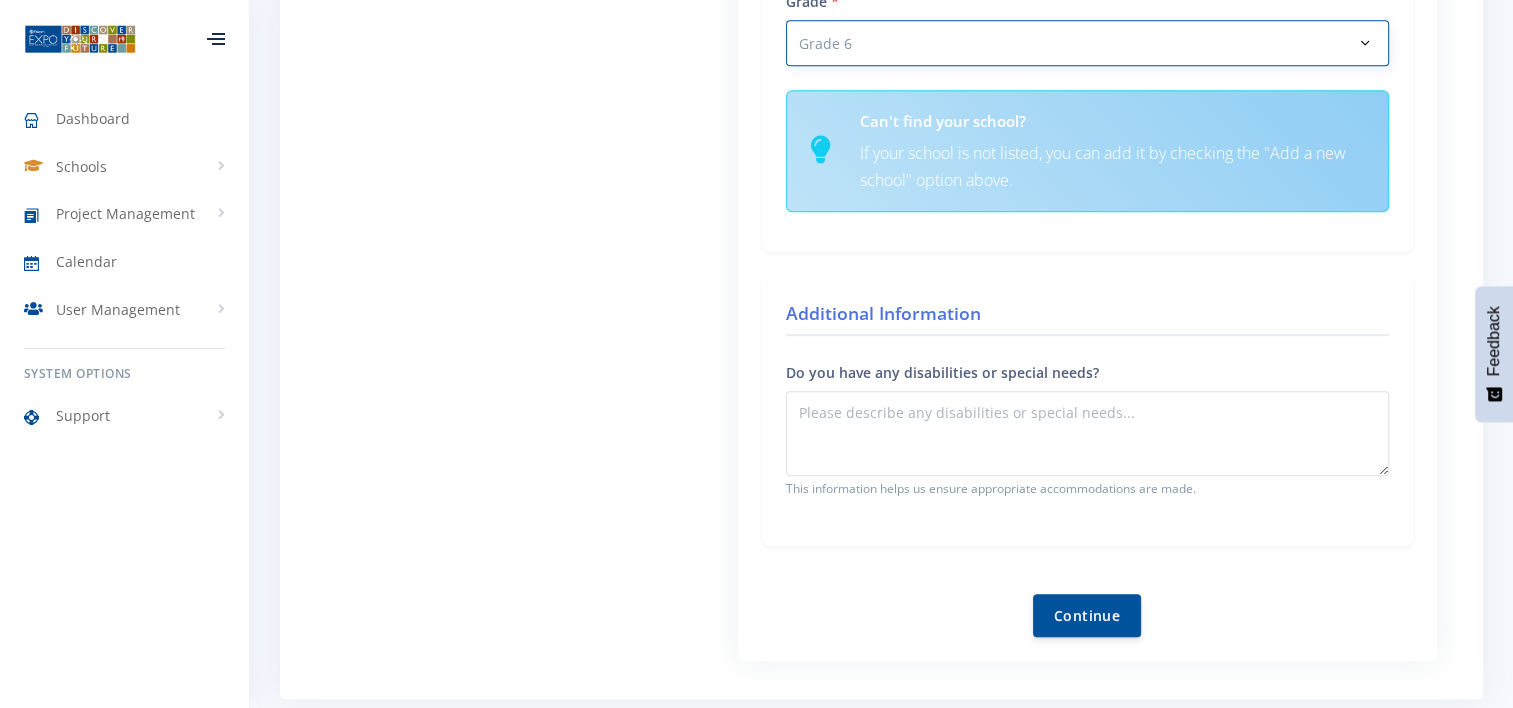 scroll, scrollTop: 998, scrollLeft: 0, axis: vertical 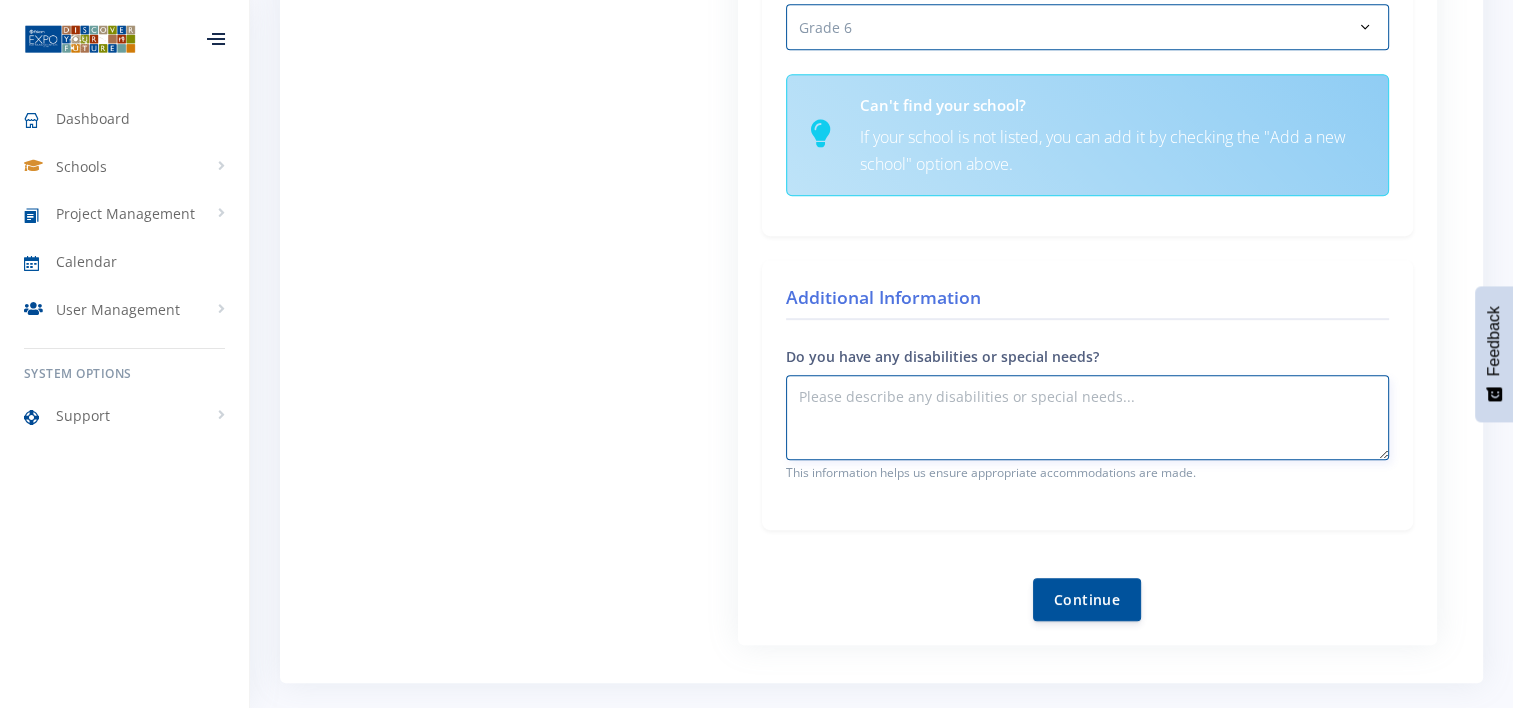 click on "Do you have any disabilities or special needs?" at bounding box center [1087, 417] 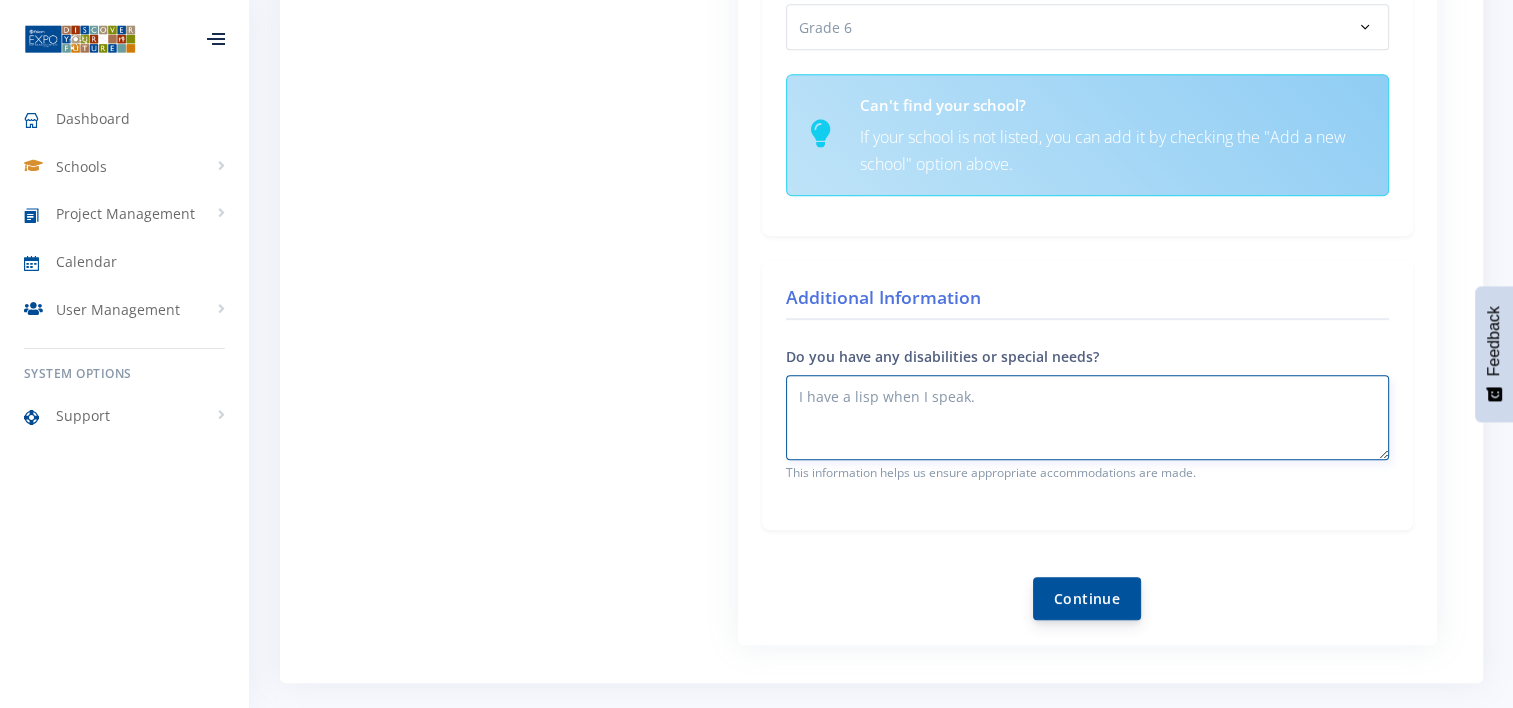 type on "I have a lisp when I speak." 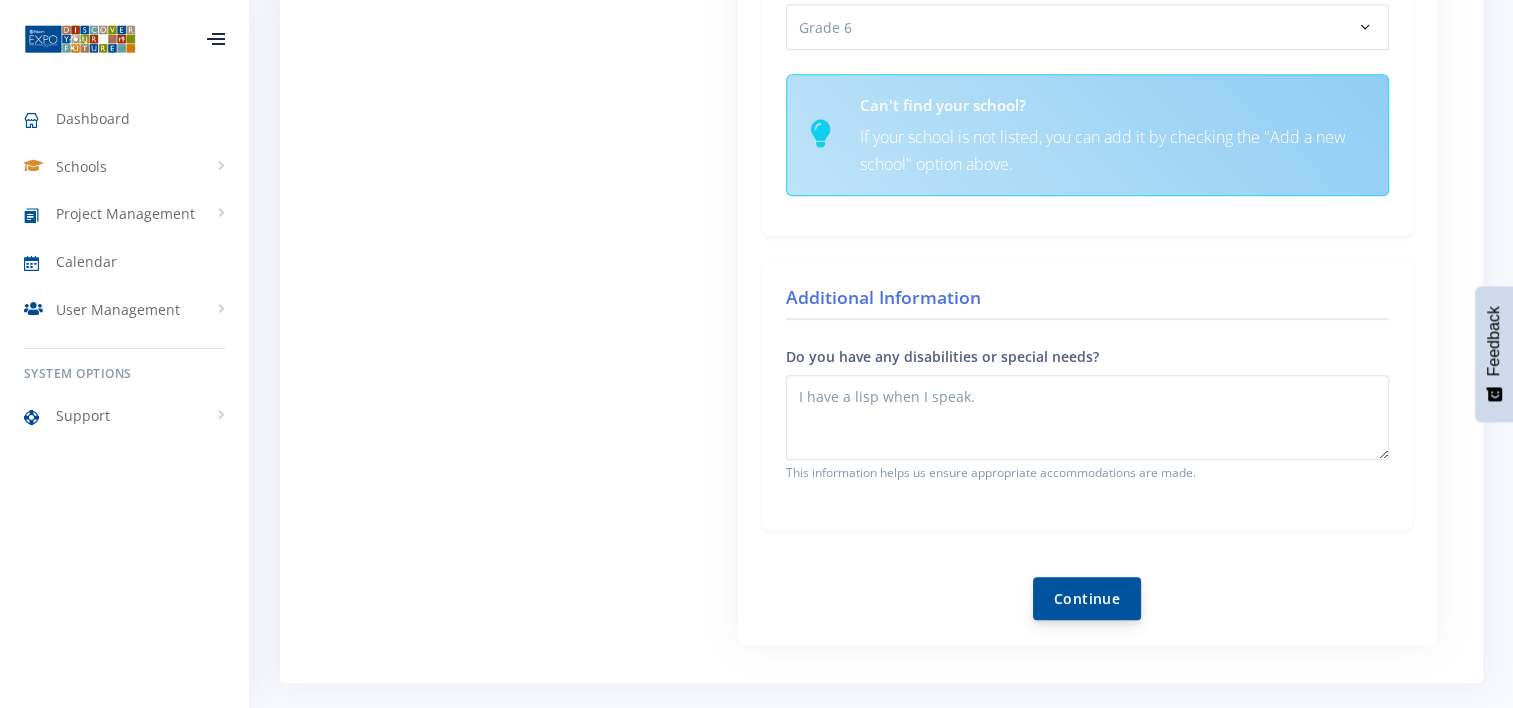 click on "Continue" at bounding box center [1087, 598] 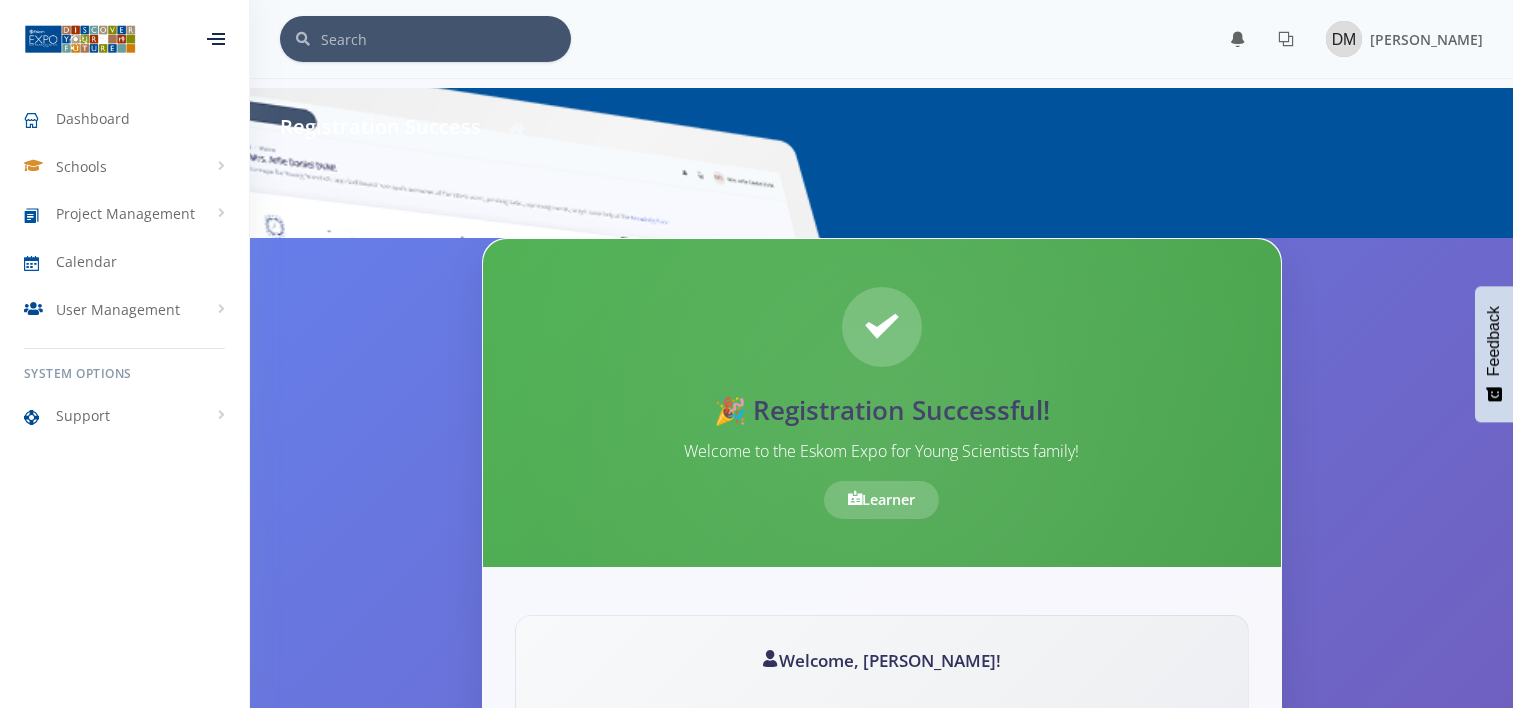 scroll, scrollTop: 0, scrollLeft: 0, axis: both 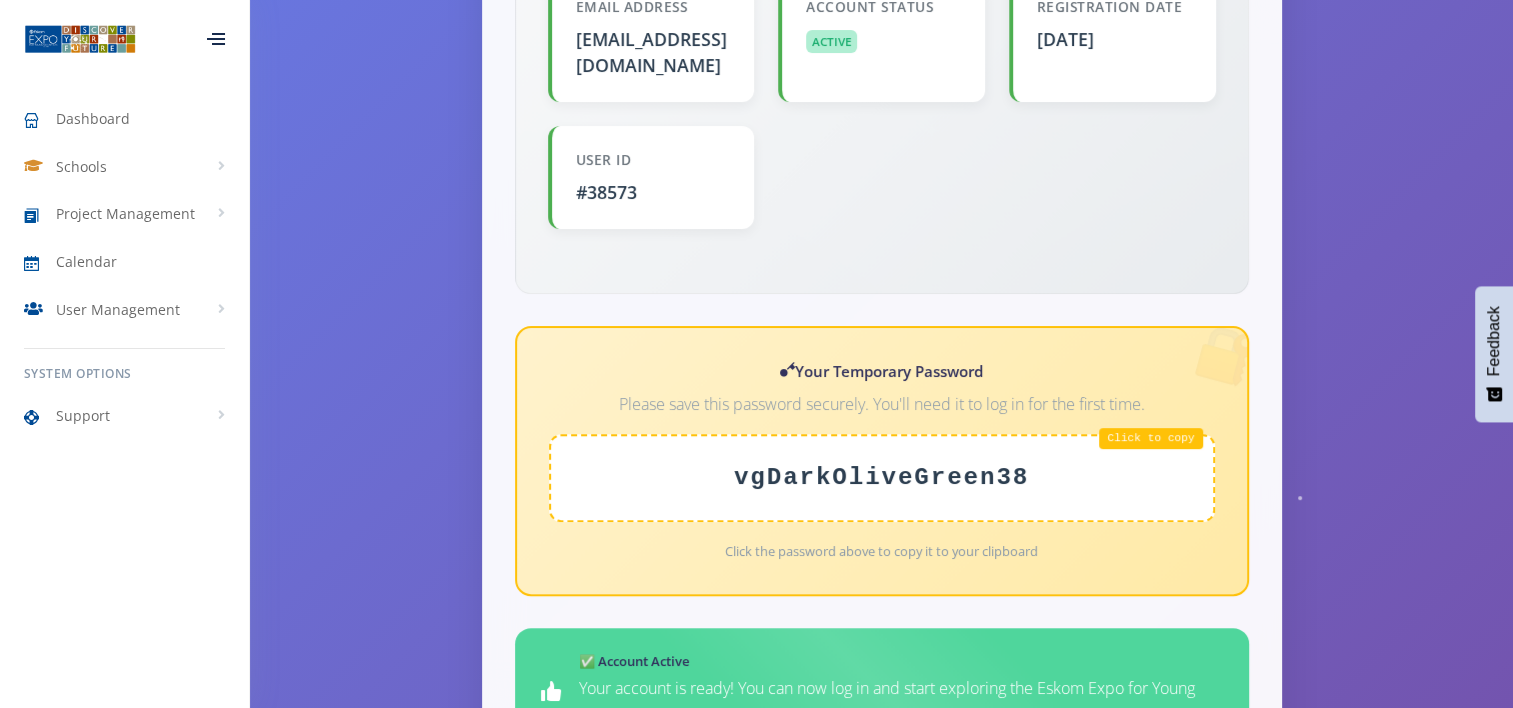 click on "vgDarkOliveGreen38" at bounding box center [882, 478] 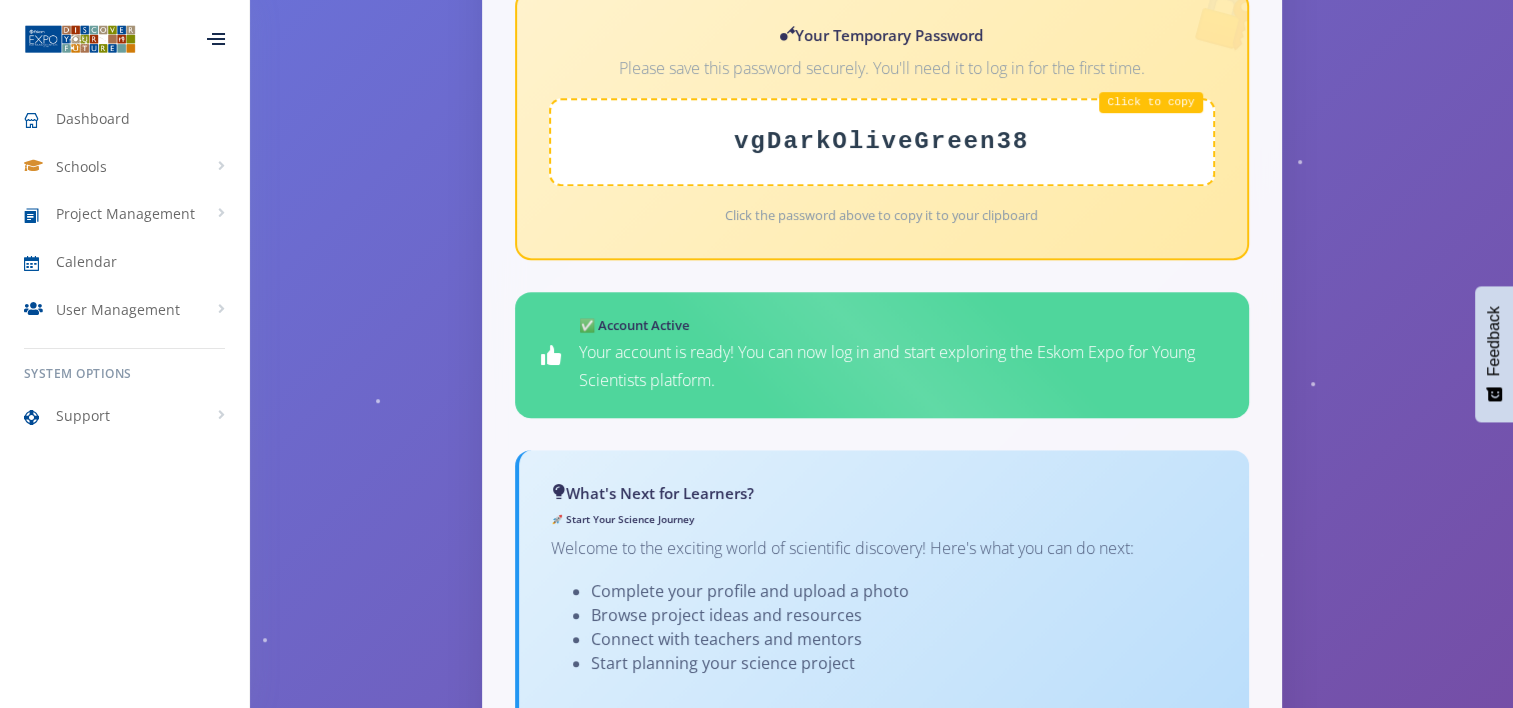scroll, scrollTop: 1056, scrollLeft: 0, axis: vertical 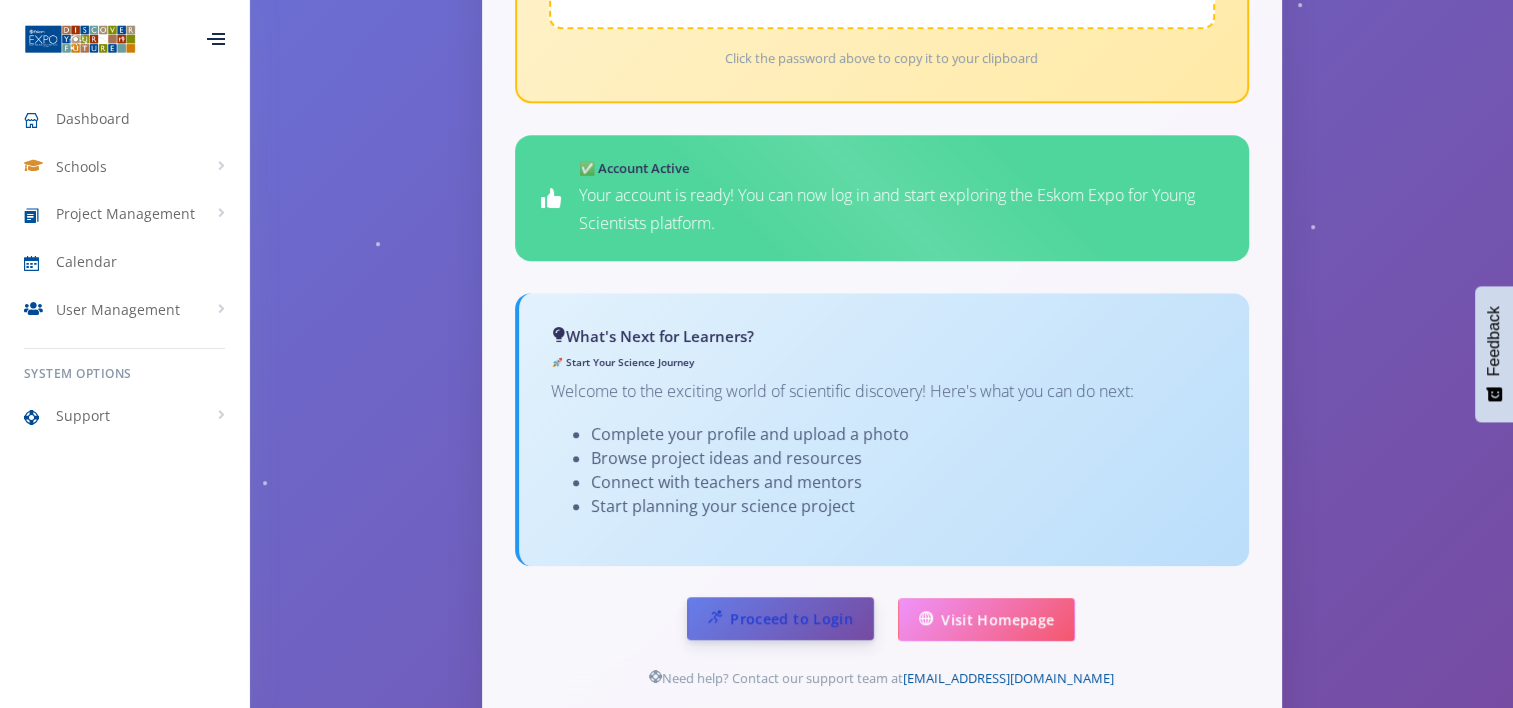click on "Proceed to Login" at bounding box center [780, 618] 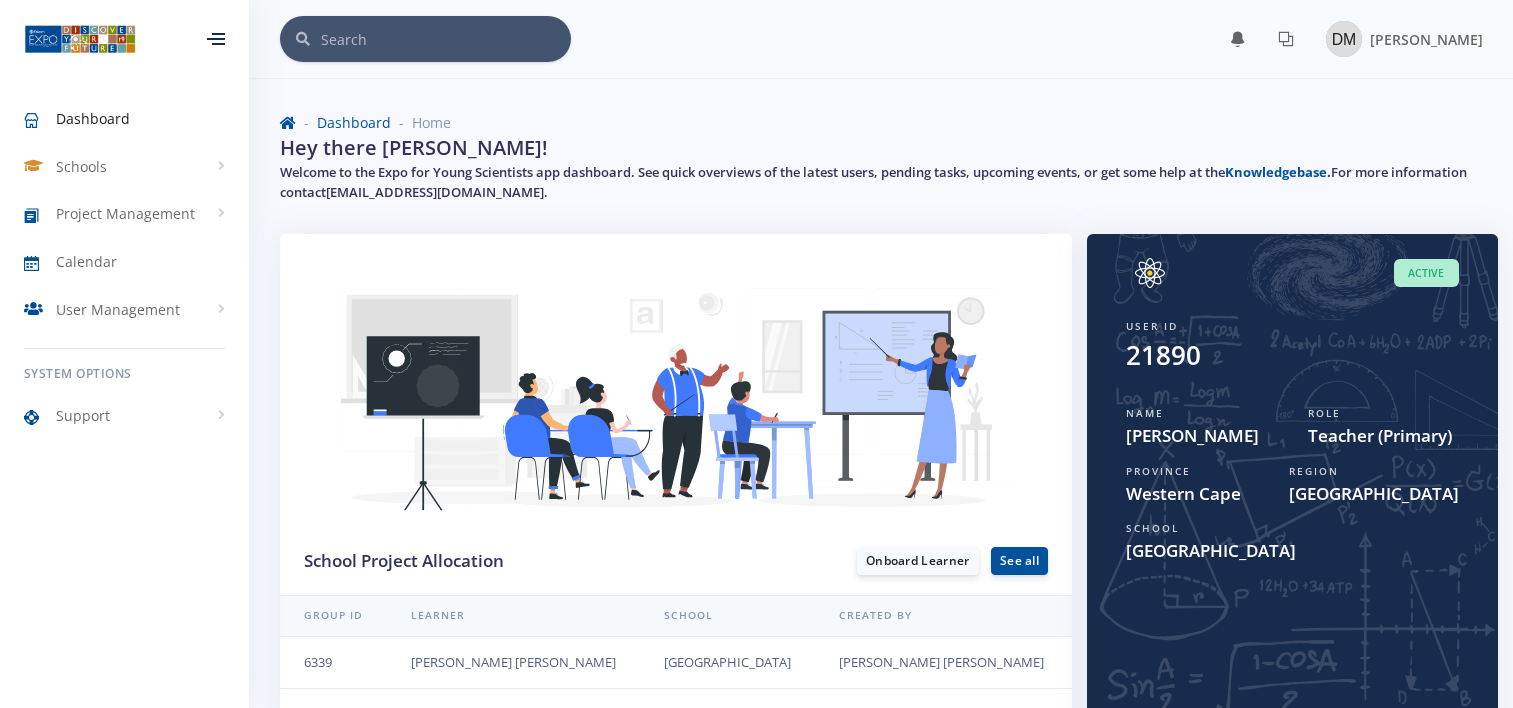 scroll, scrollTop: 0, scrollLeft: 0, axis: both 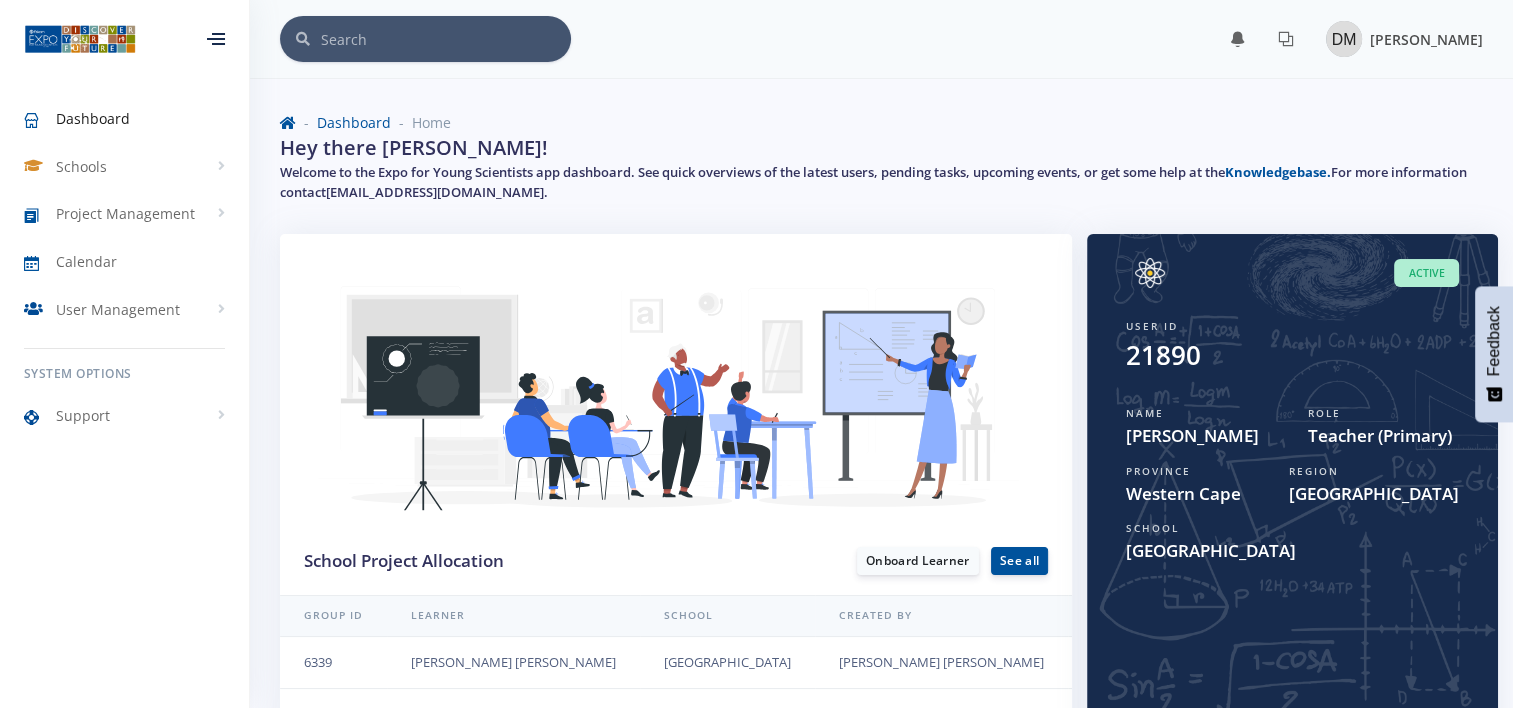 click at bounding box center [1344, 39] 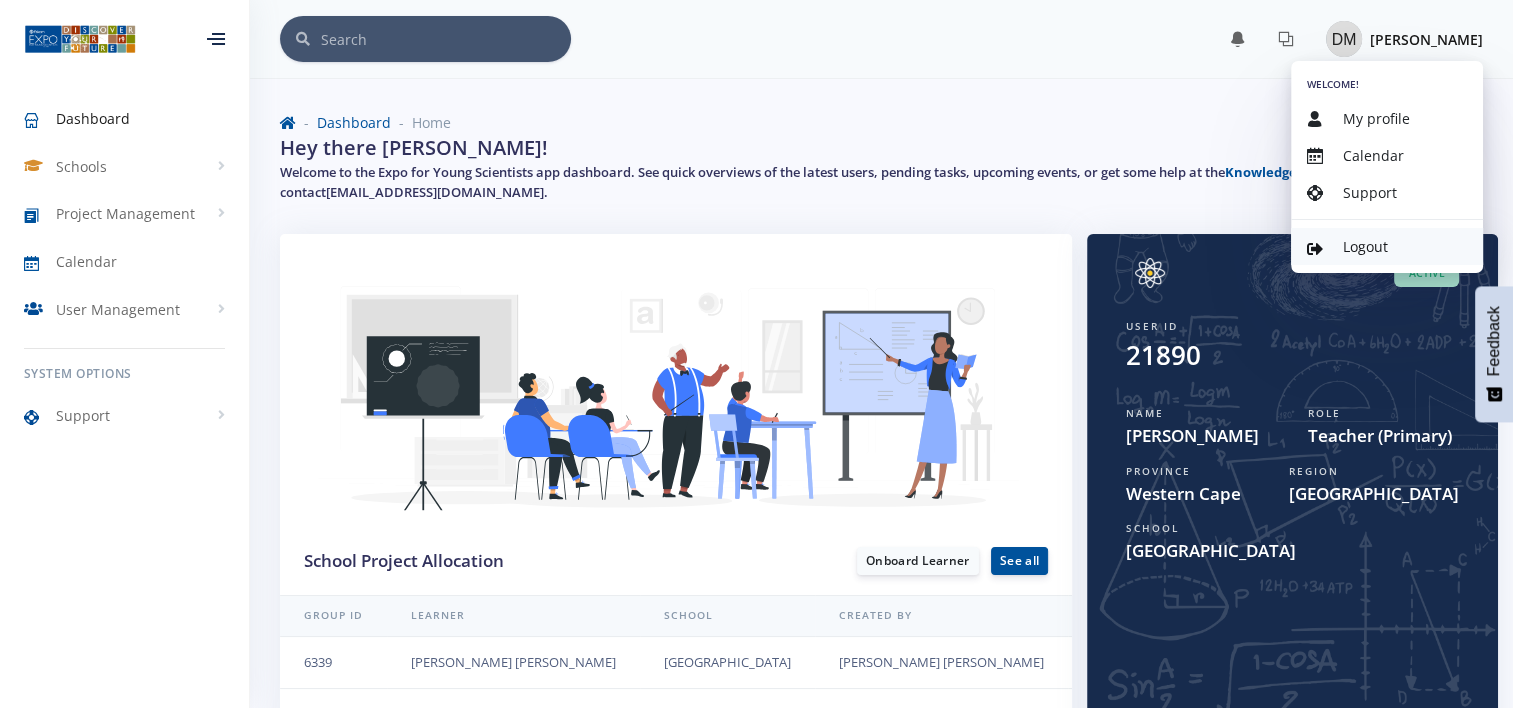 click on "Logout" at bounding box center [1365, 246] 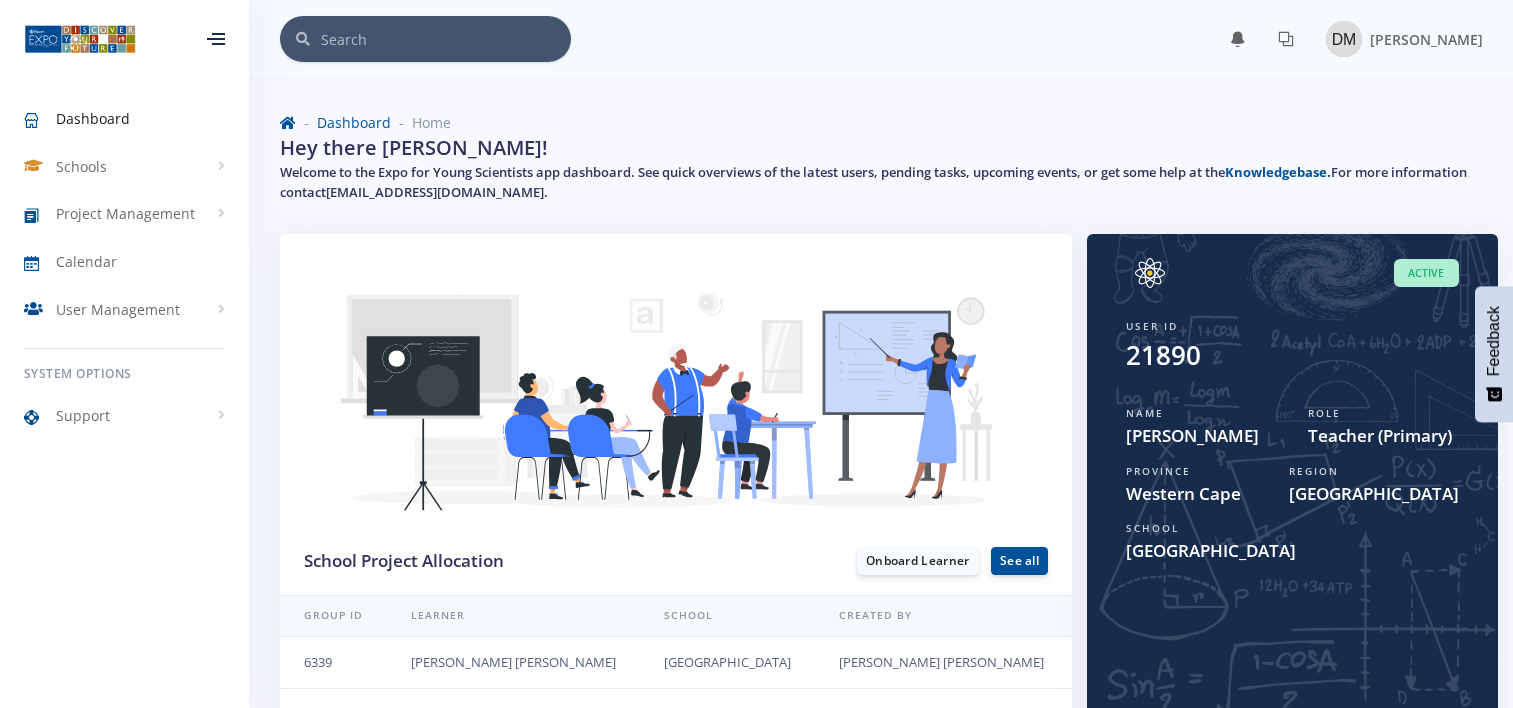scroll, scrollTop: 0, scrollLeft: 0, axis: both 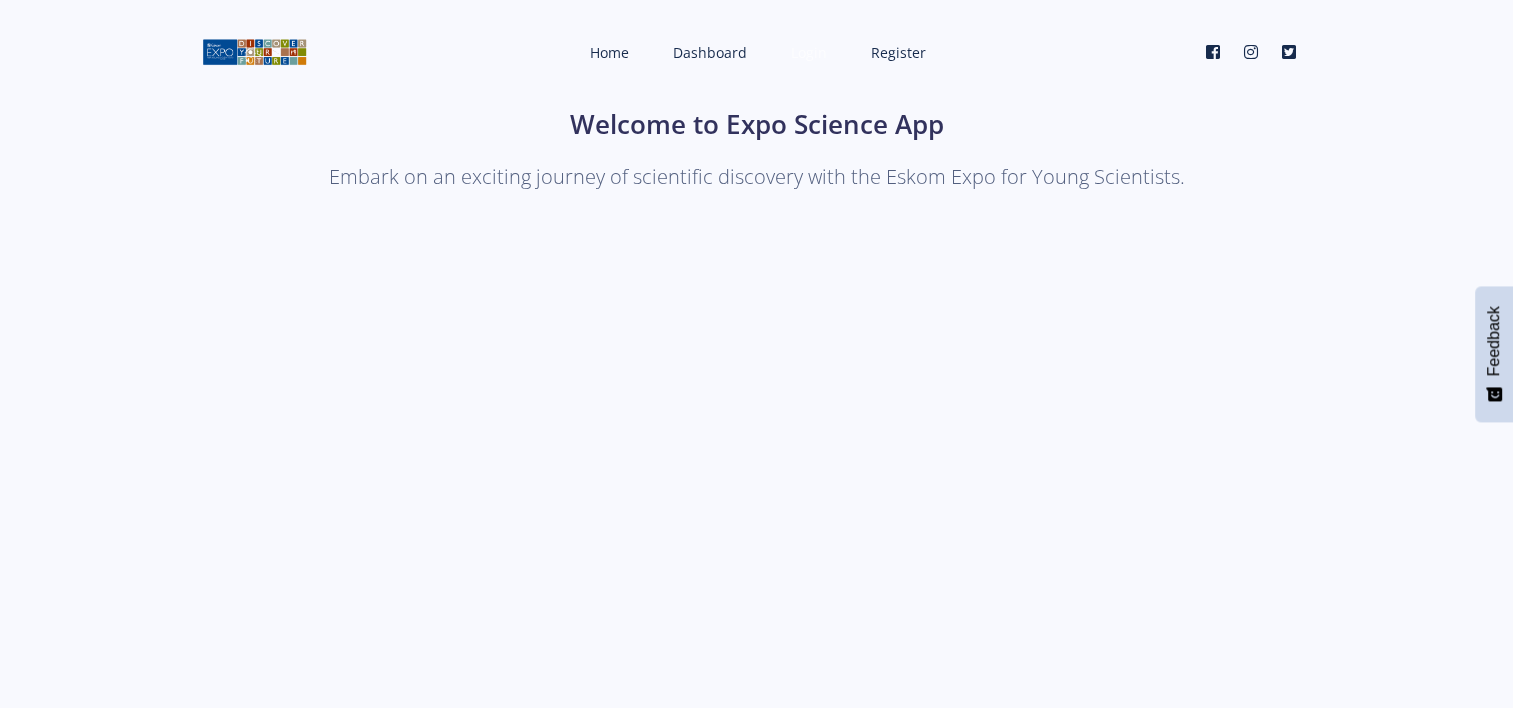 click on "Login" at bounding box center (809, 52) 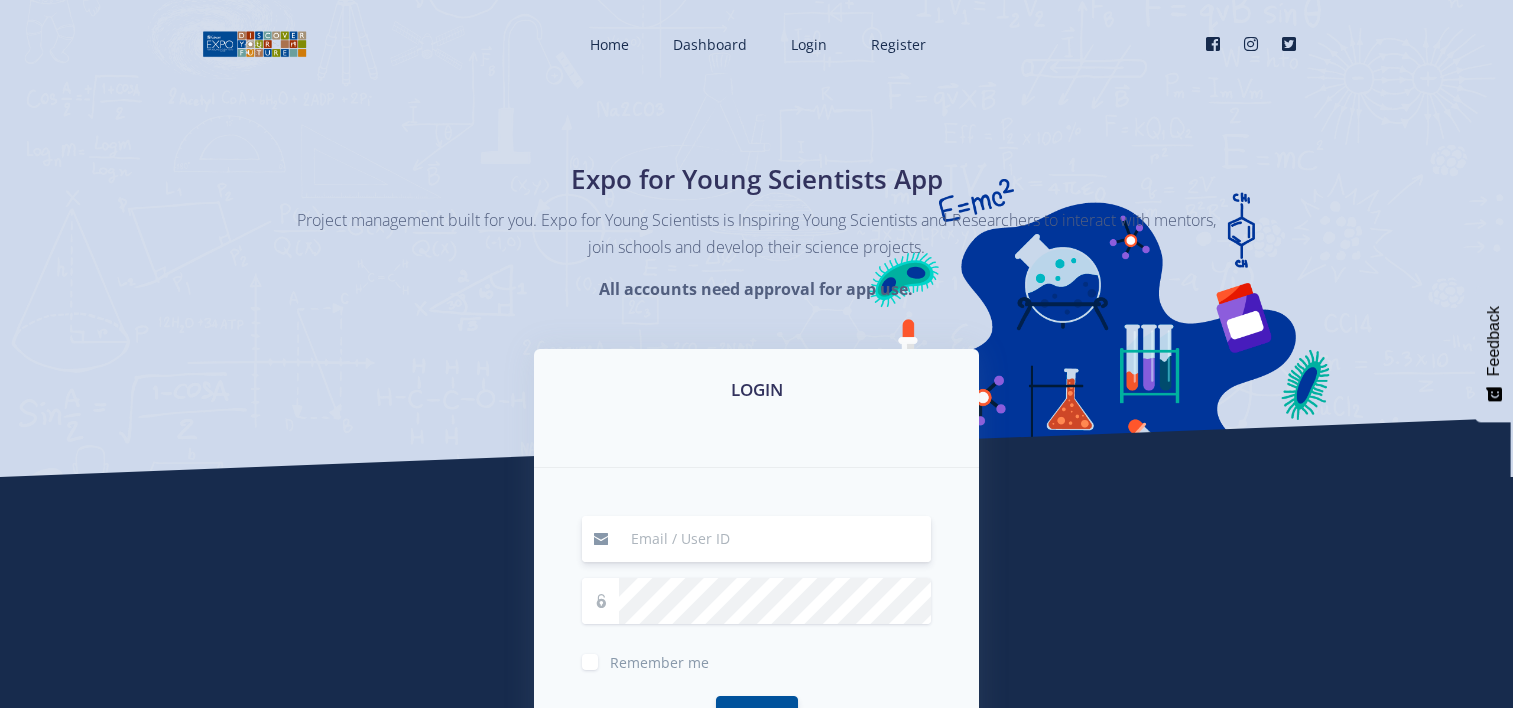 scroll, scrollTop: 0, scrollLeft: 0, axis: both 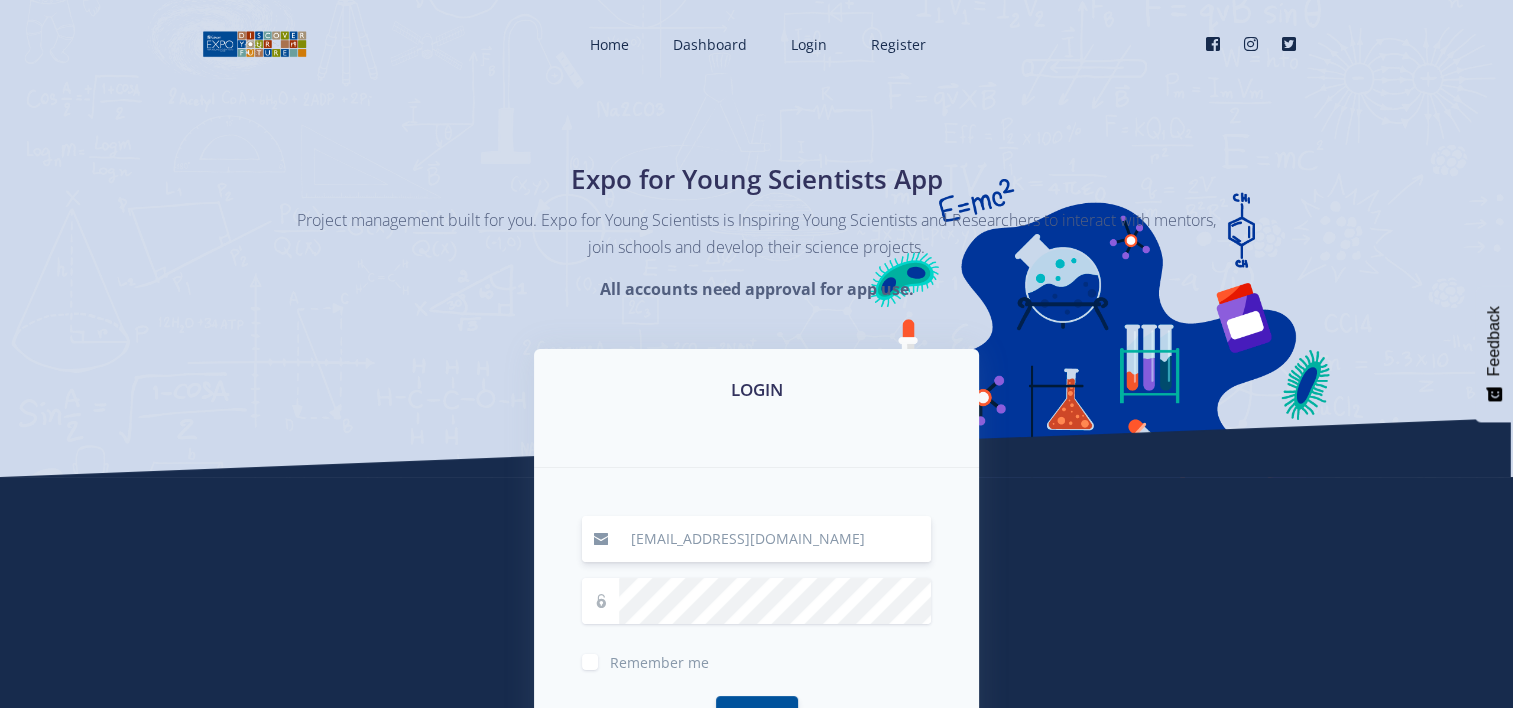 click on "[EMAIL_ADDRESS][DOMAIN_NAME]" at bounding box center [775, 539] 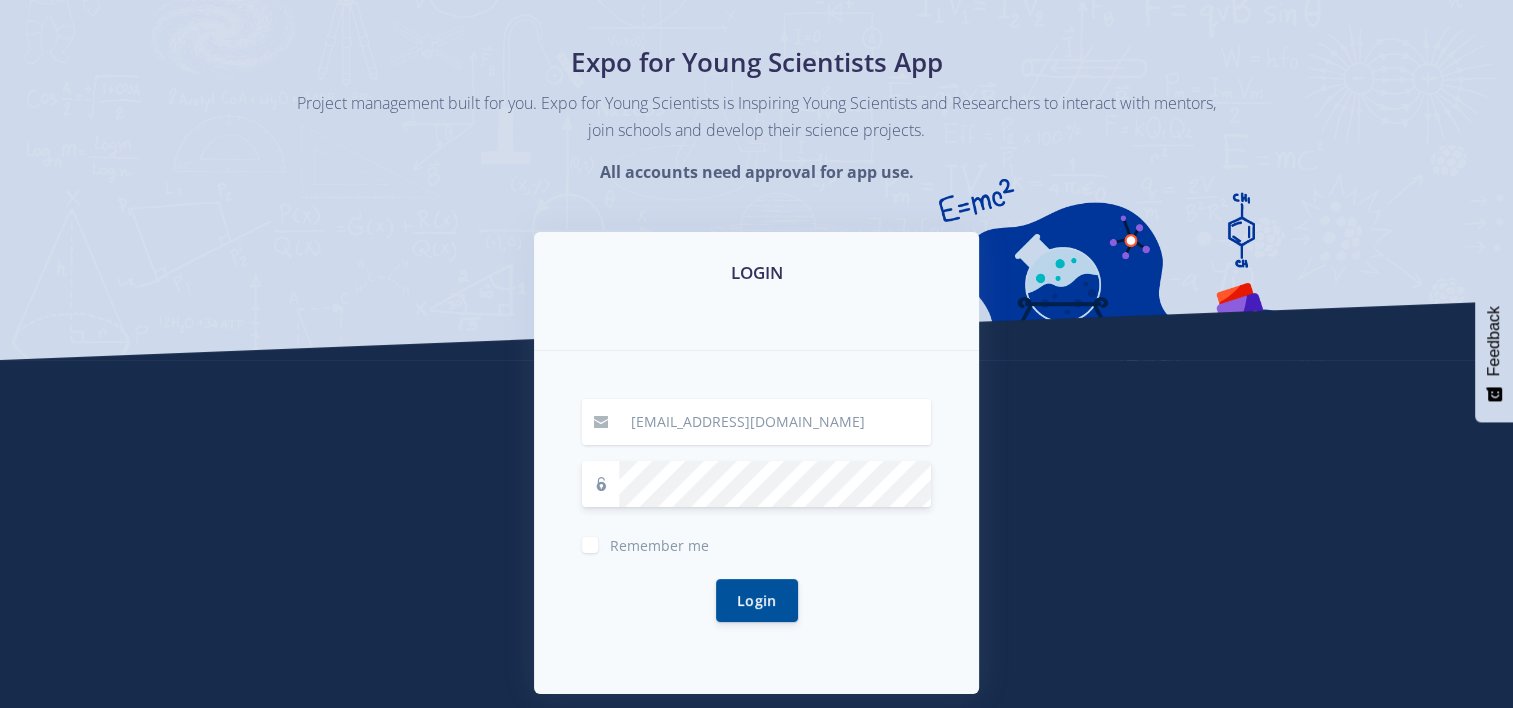 scroll, scrollTop: 132, scrollLeft: 0, axis: vertical 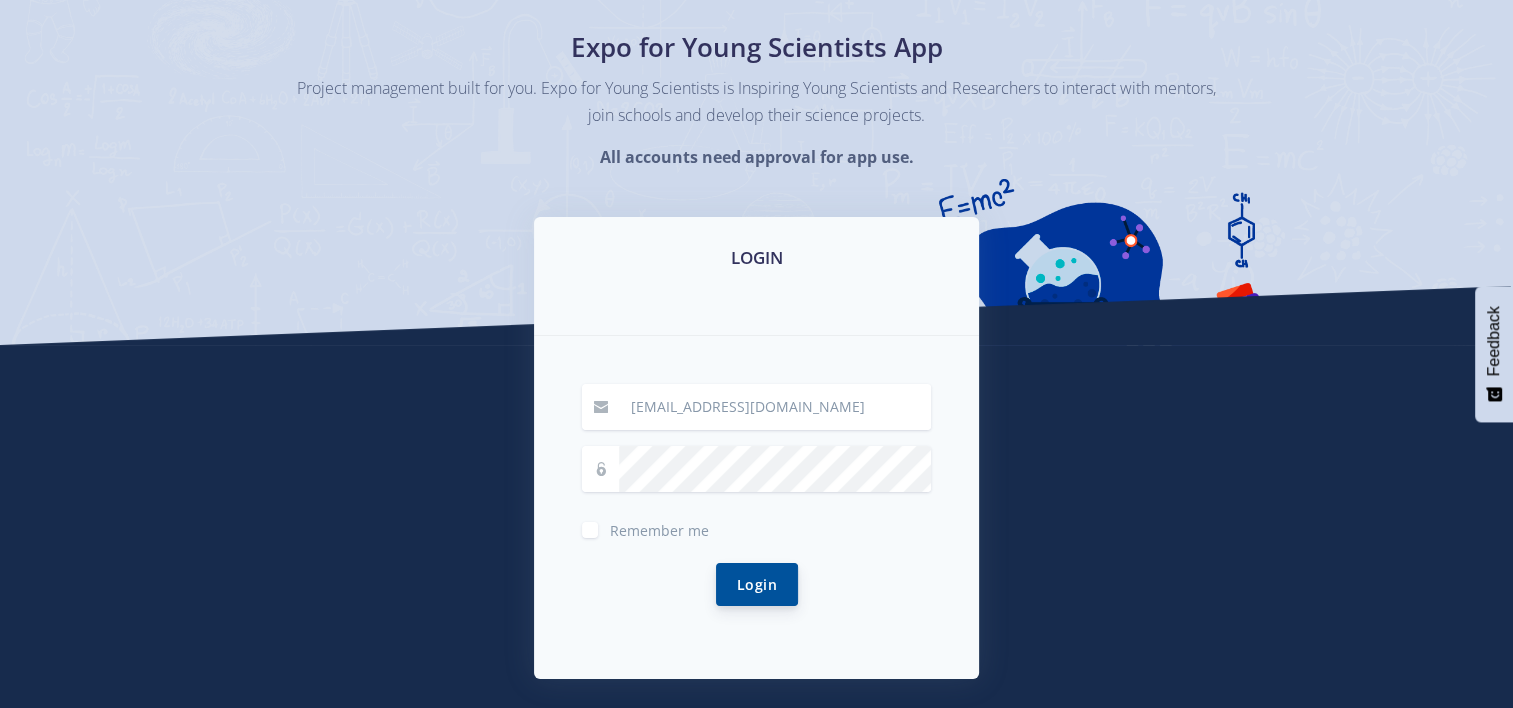 click on "Login" at bounding box center [757, 584] 